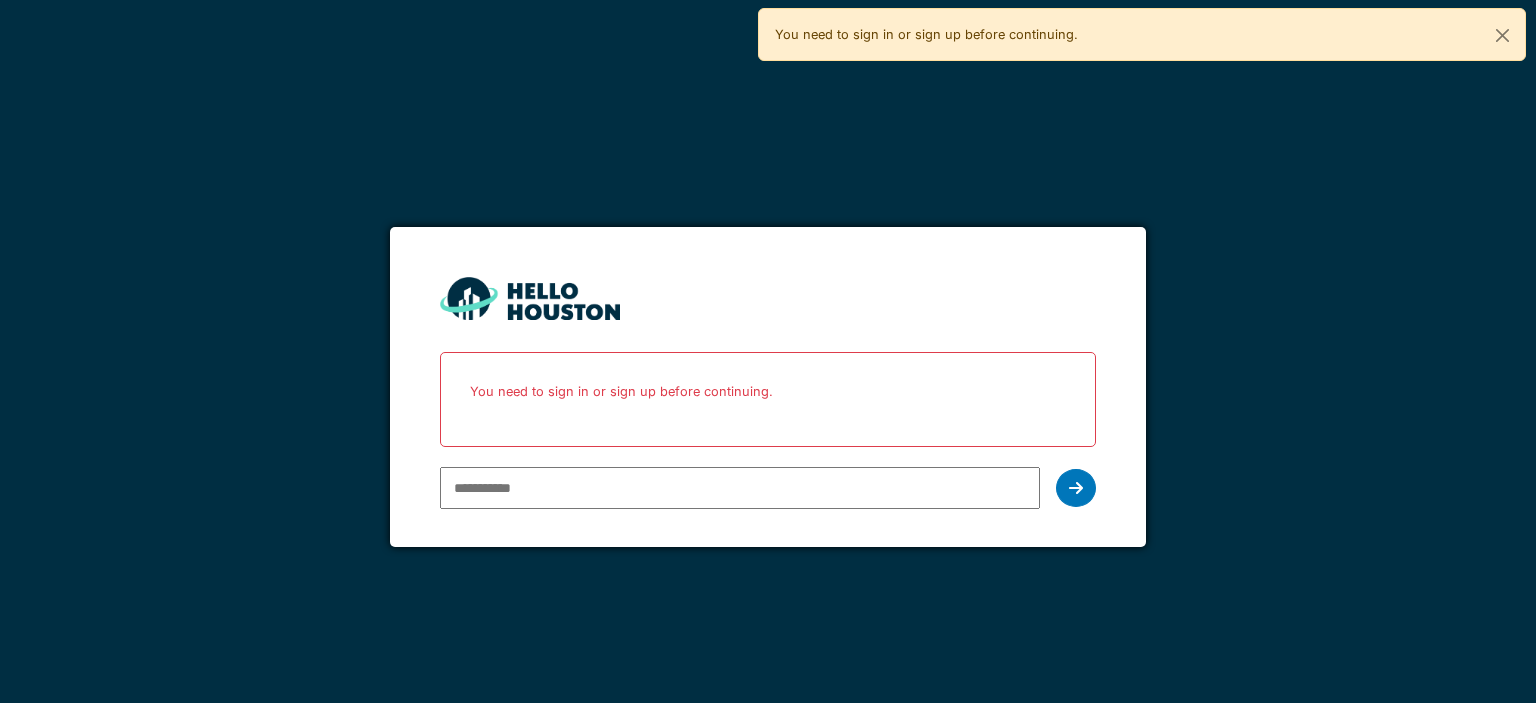 scroll, scrollTop: 0, scrollLeft: 0, axis: both 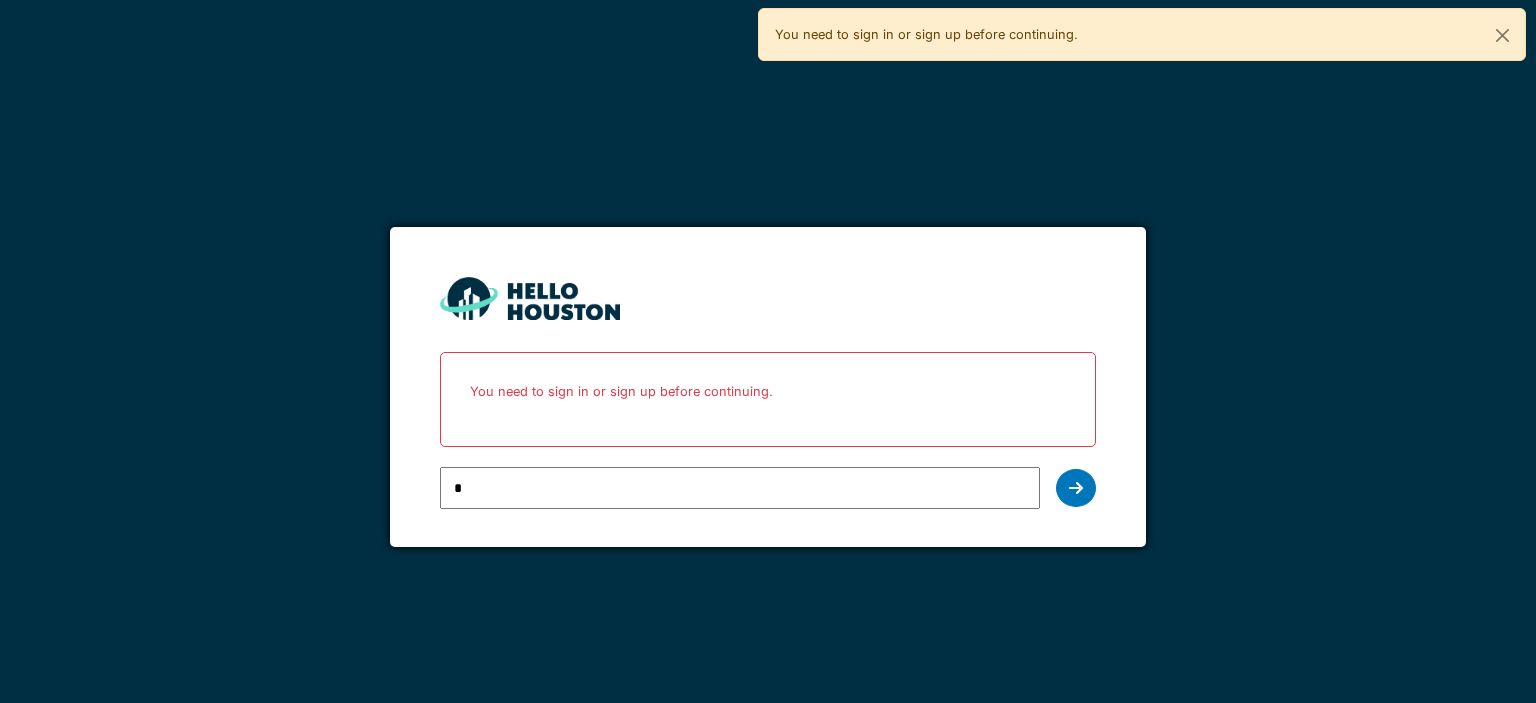 type on "**********" 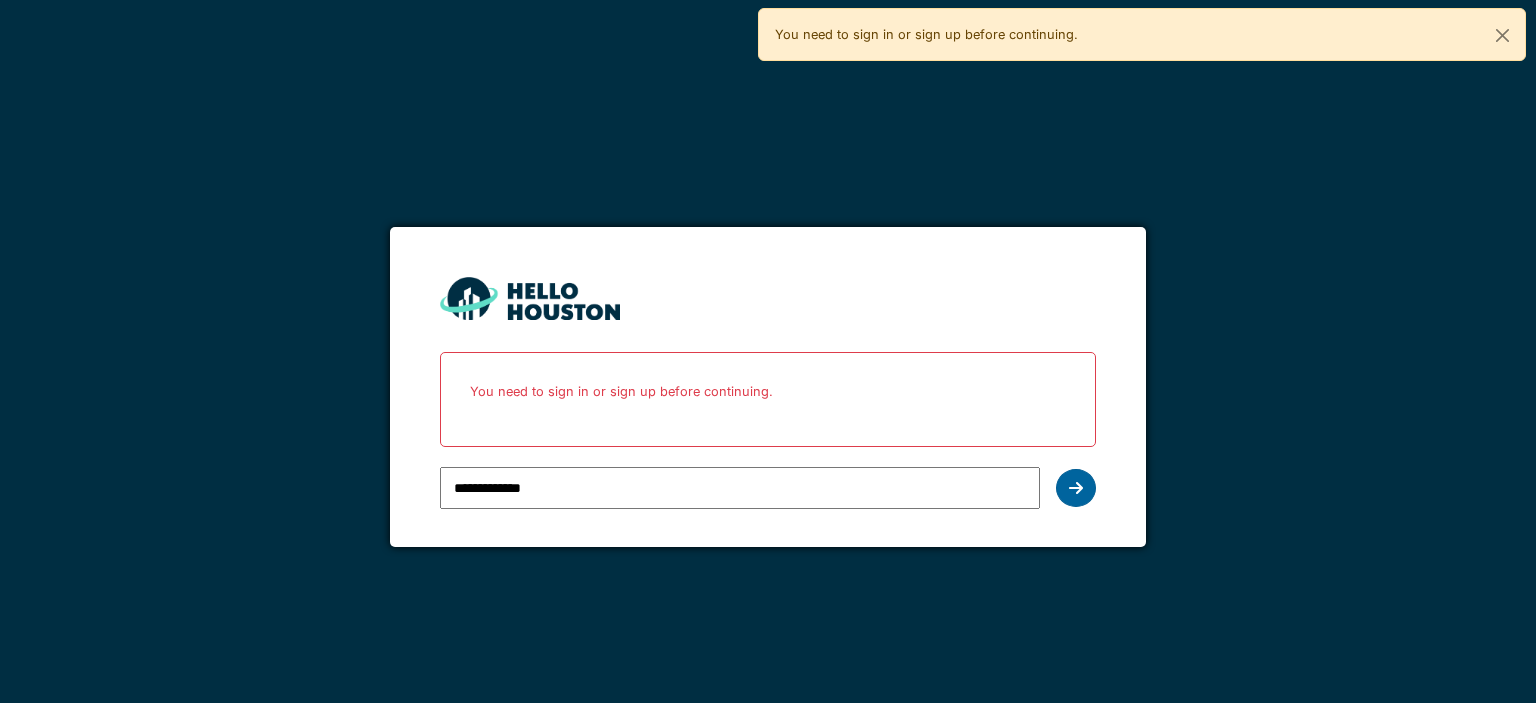 click at bounding box center [1076, 488] 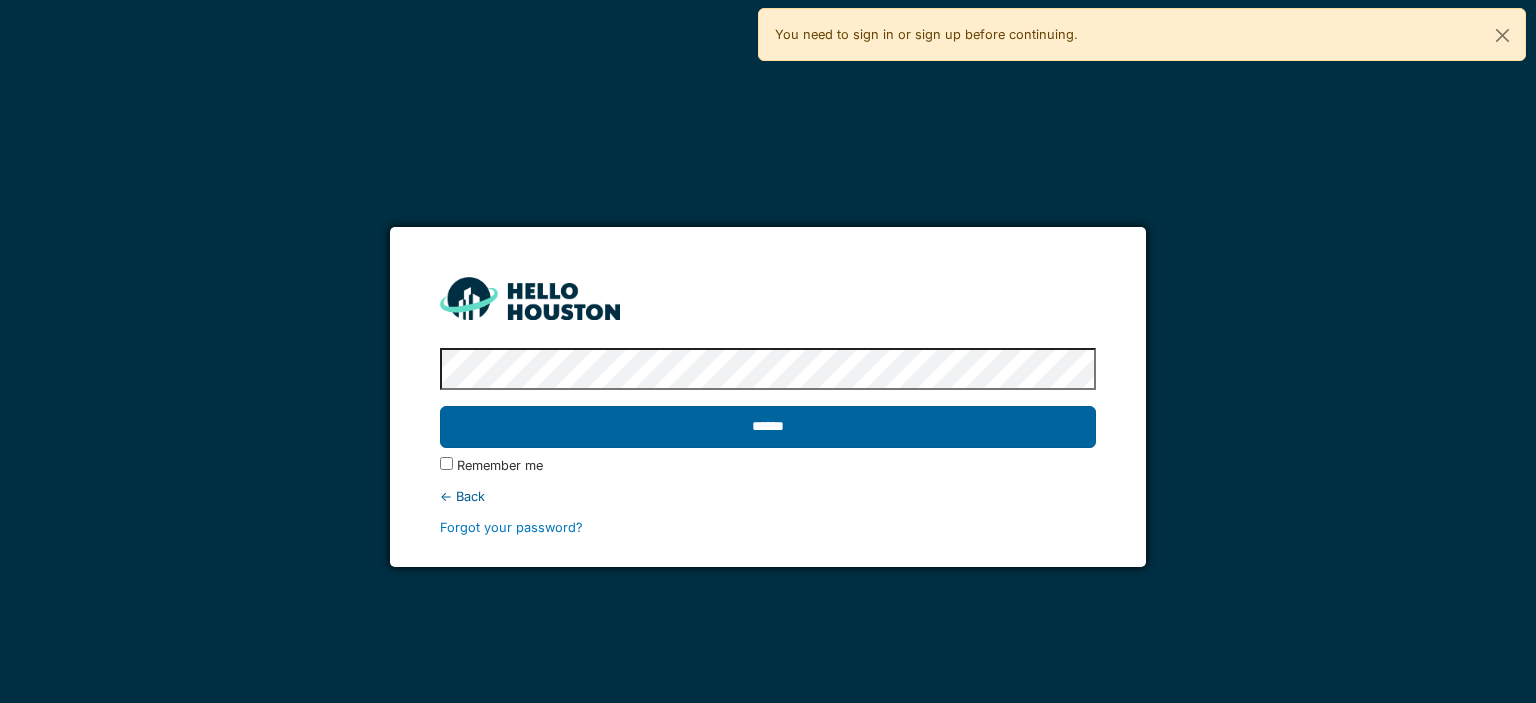 click on "******" at bounding box center [767, 427] 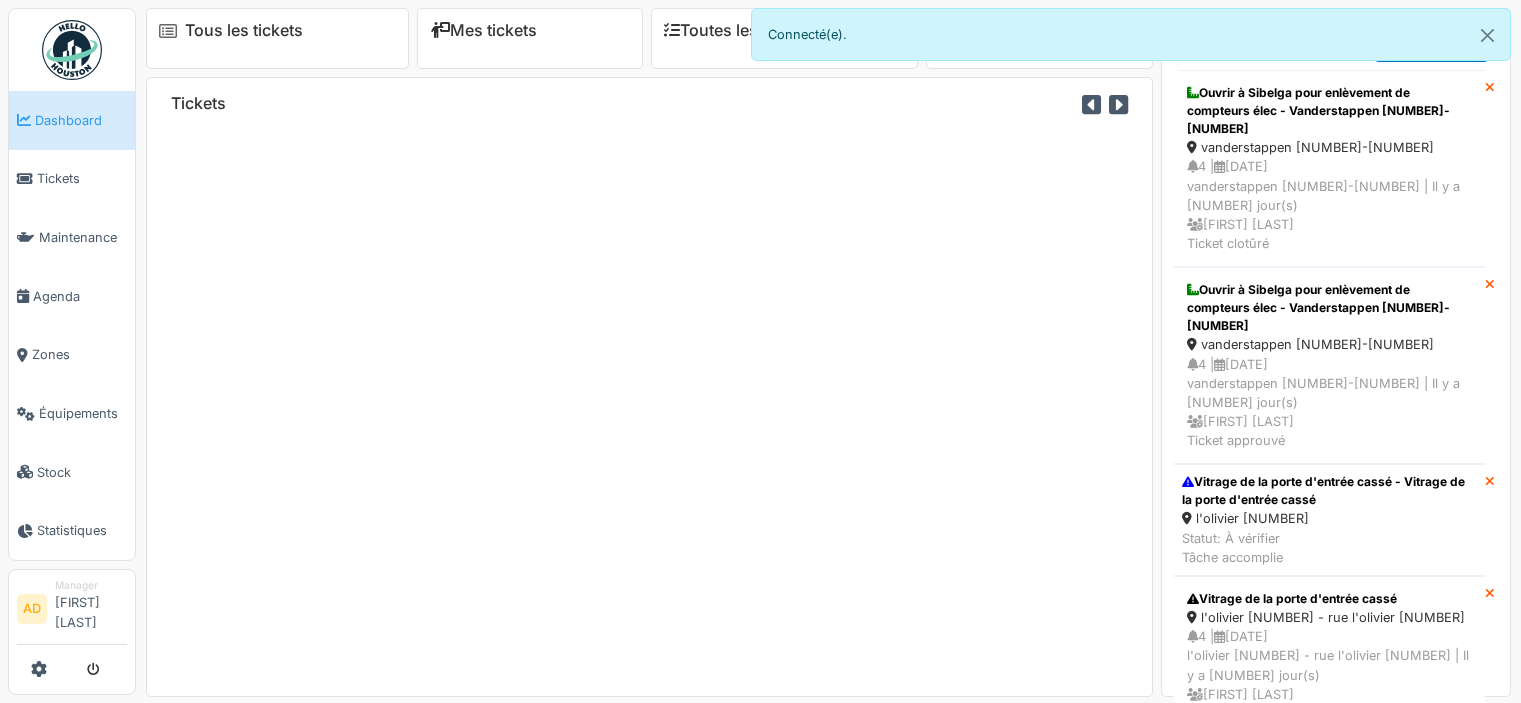 scroll, scrollTop: 0, scrollLeft: 0, axis: both 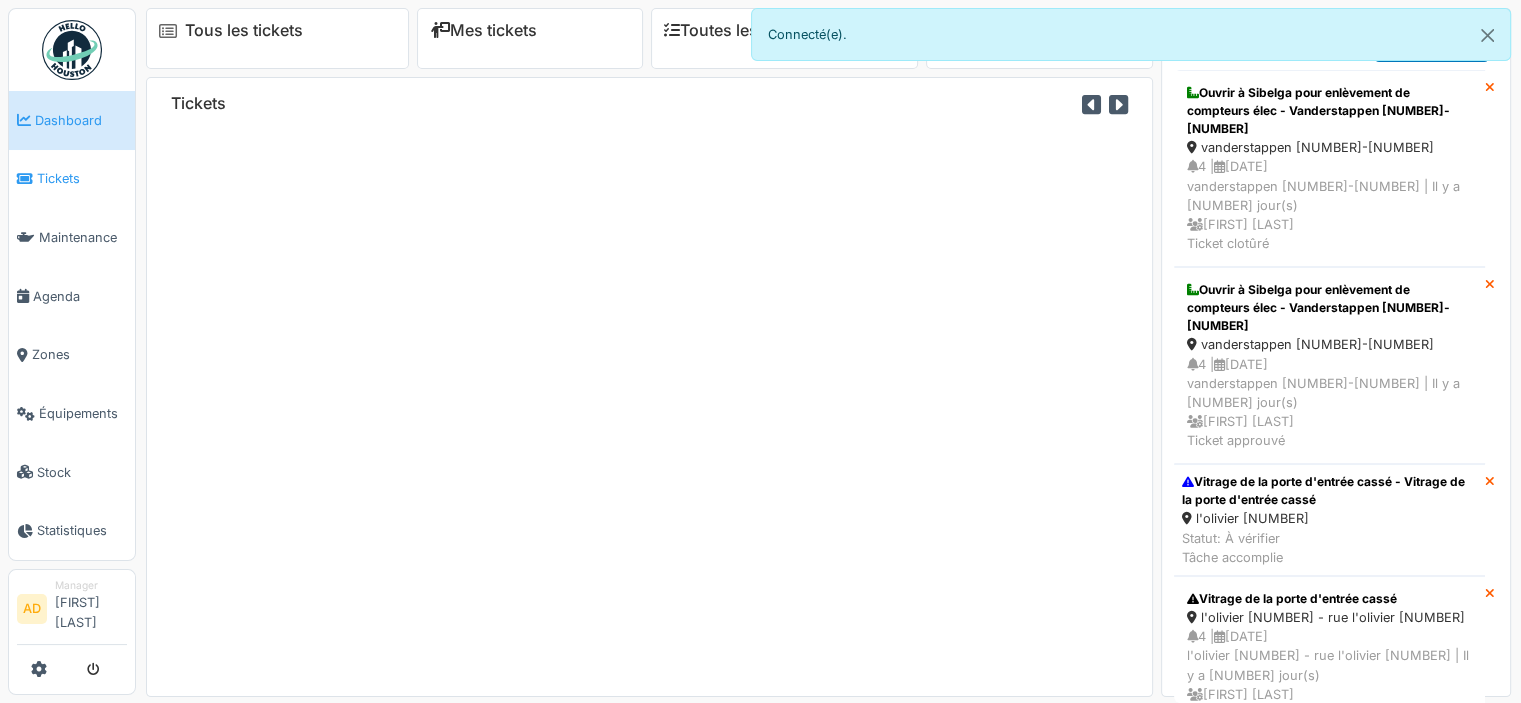 click on "Tickets" at bounding box center (72, 179) 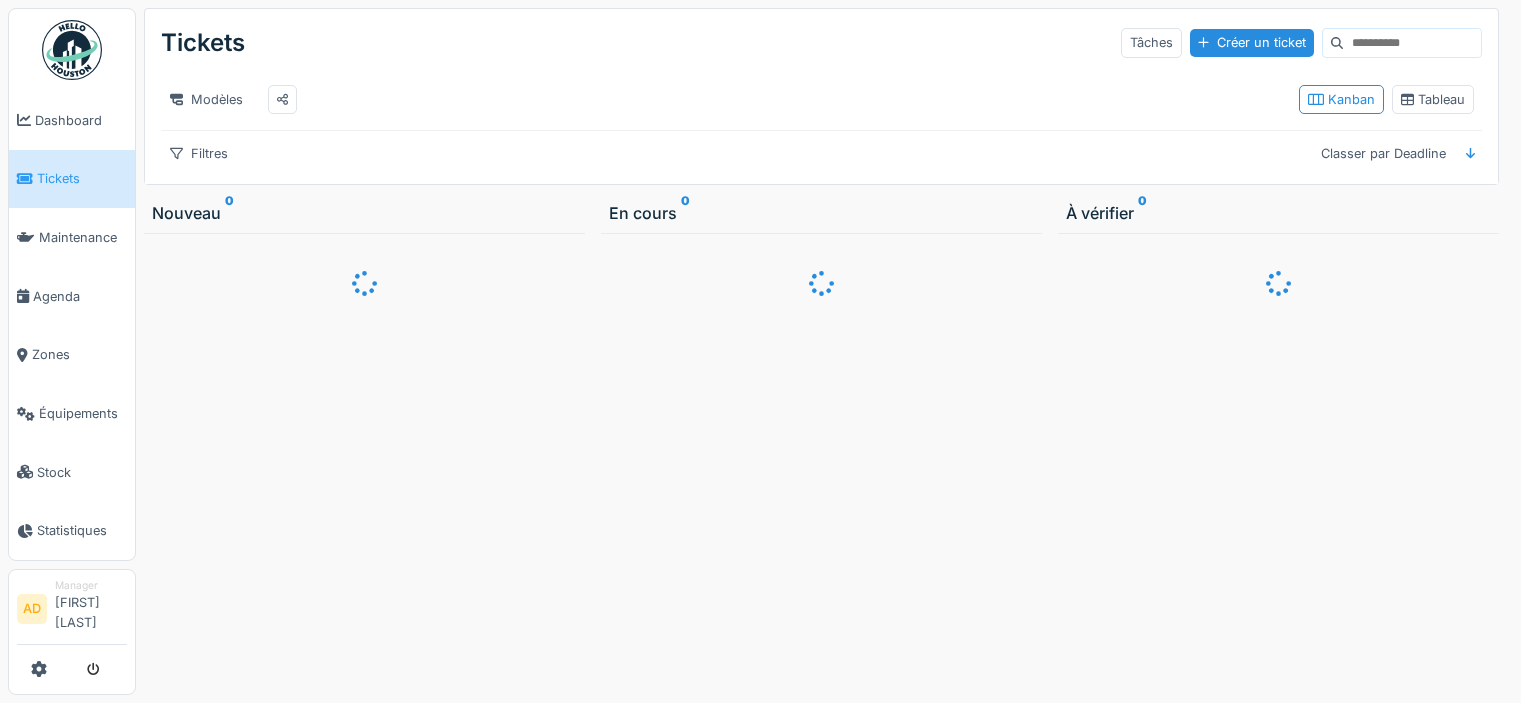 scroll, scrollTop: 0, scrollLeft: 0, axis: both 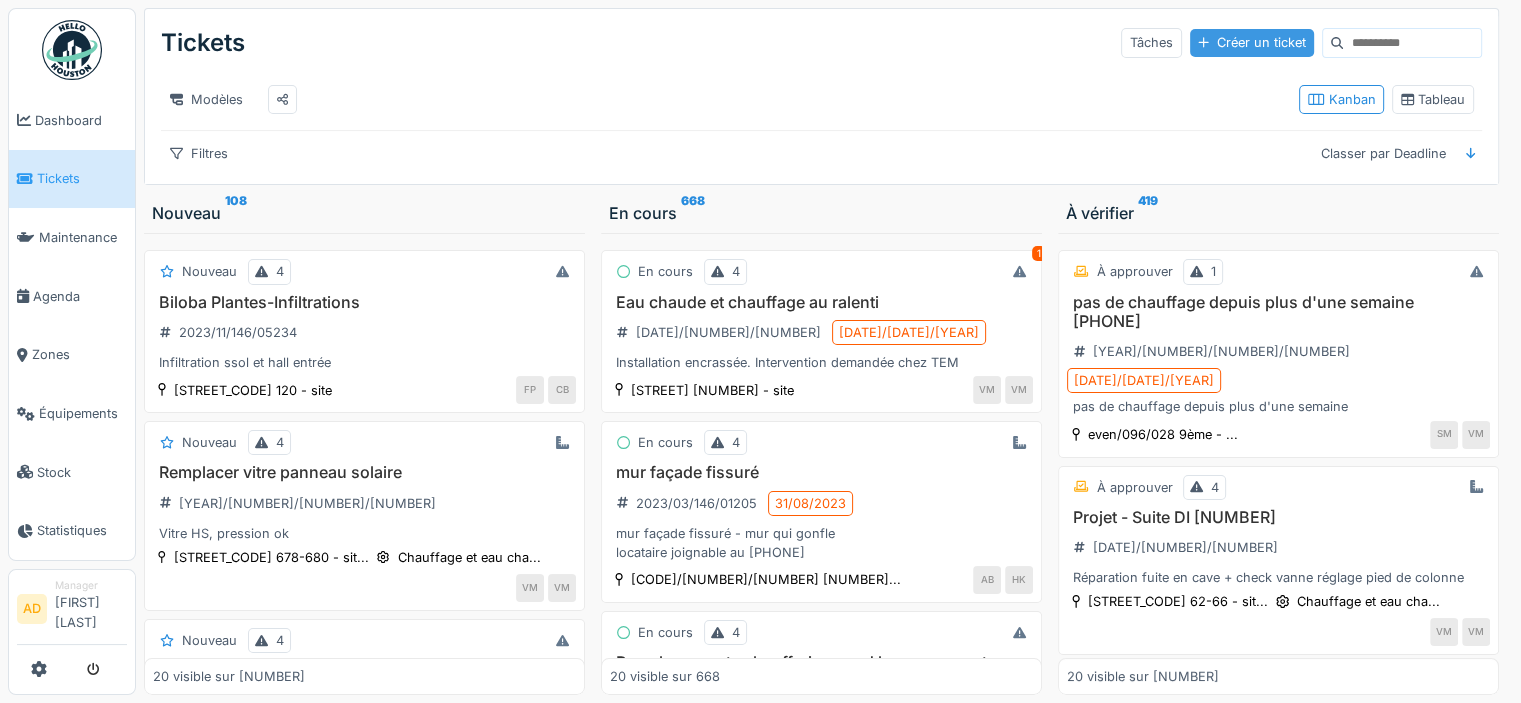 click on "Créer un ticket" at bounding box center [1252, 42] 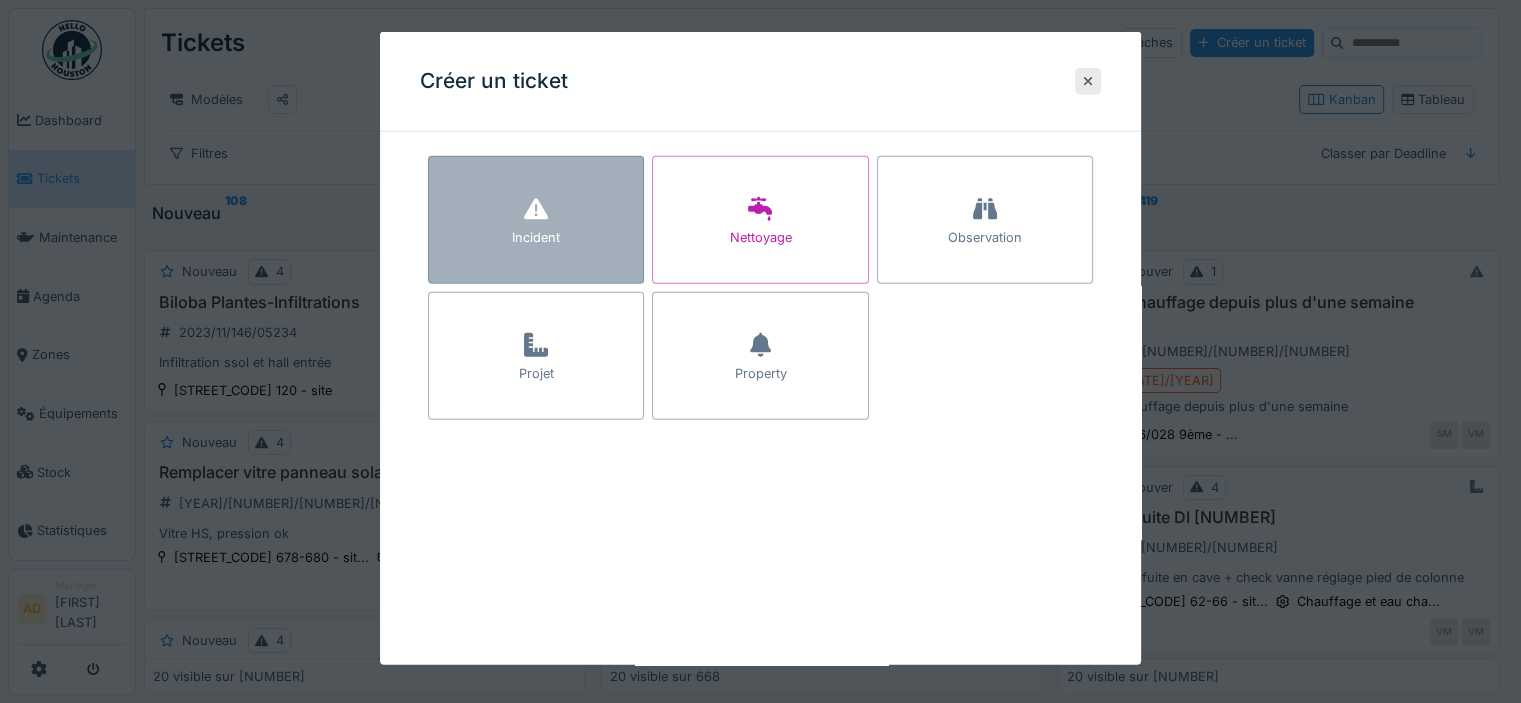 click on "Incident" at bounding box center [536, 220] 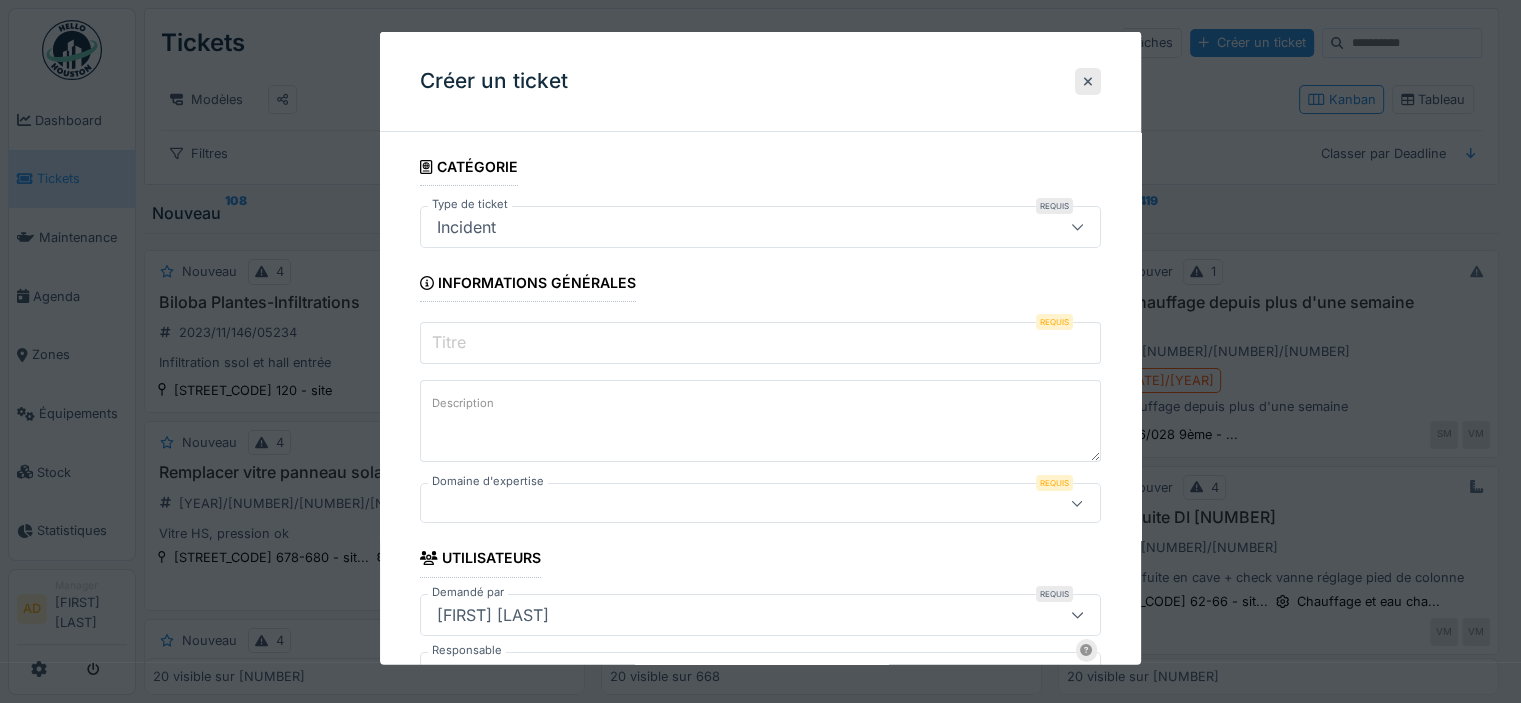 click on "Titre" at bounding box center (760, 343) 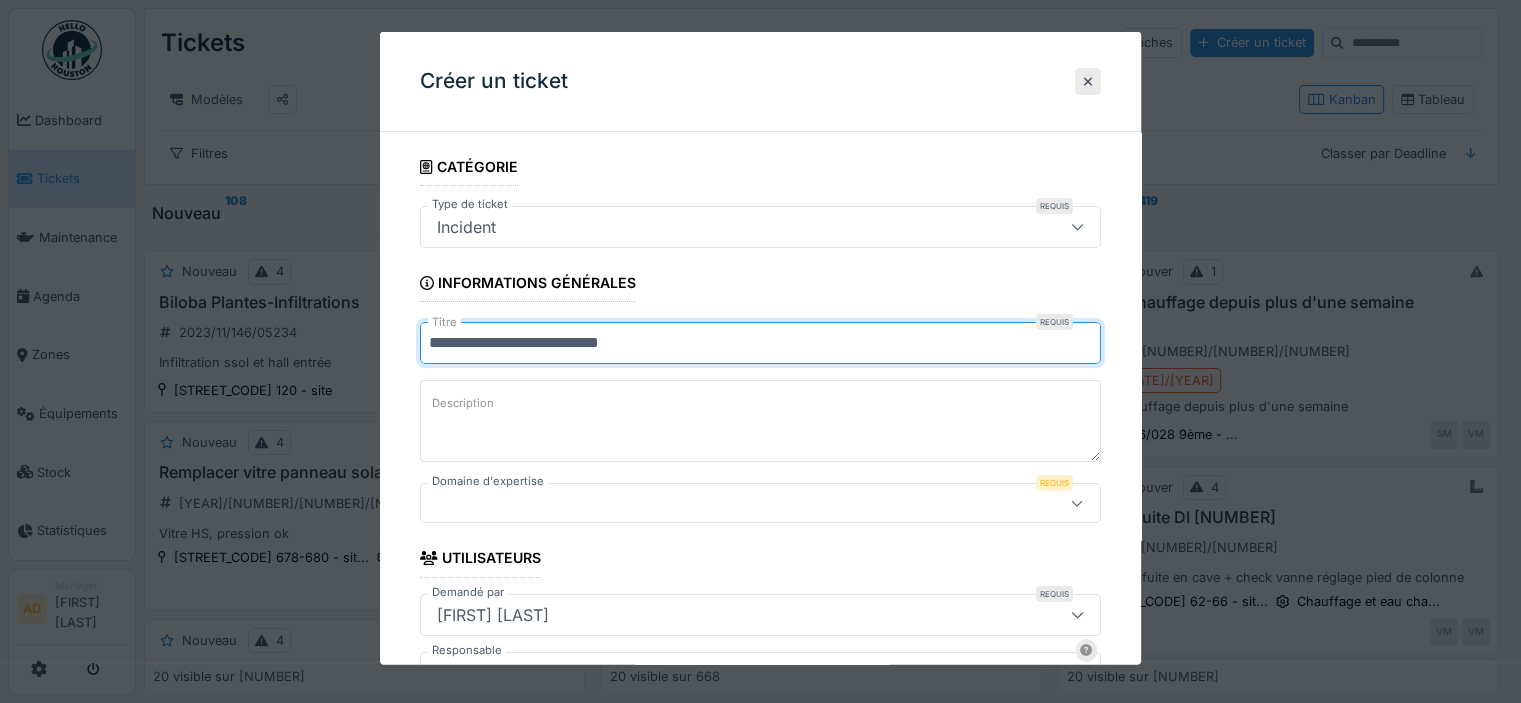 type on "**********" 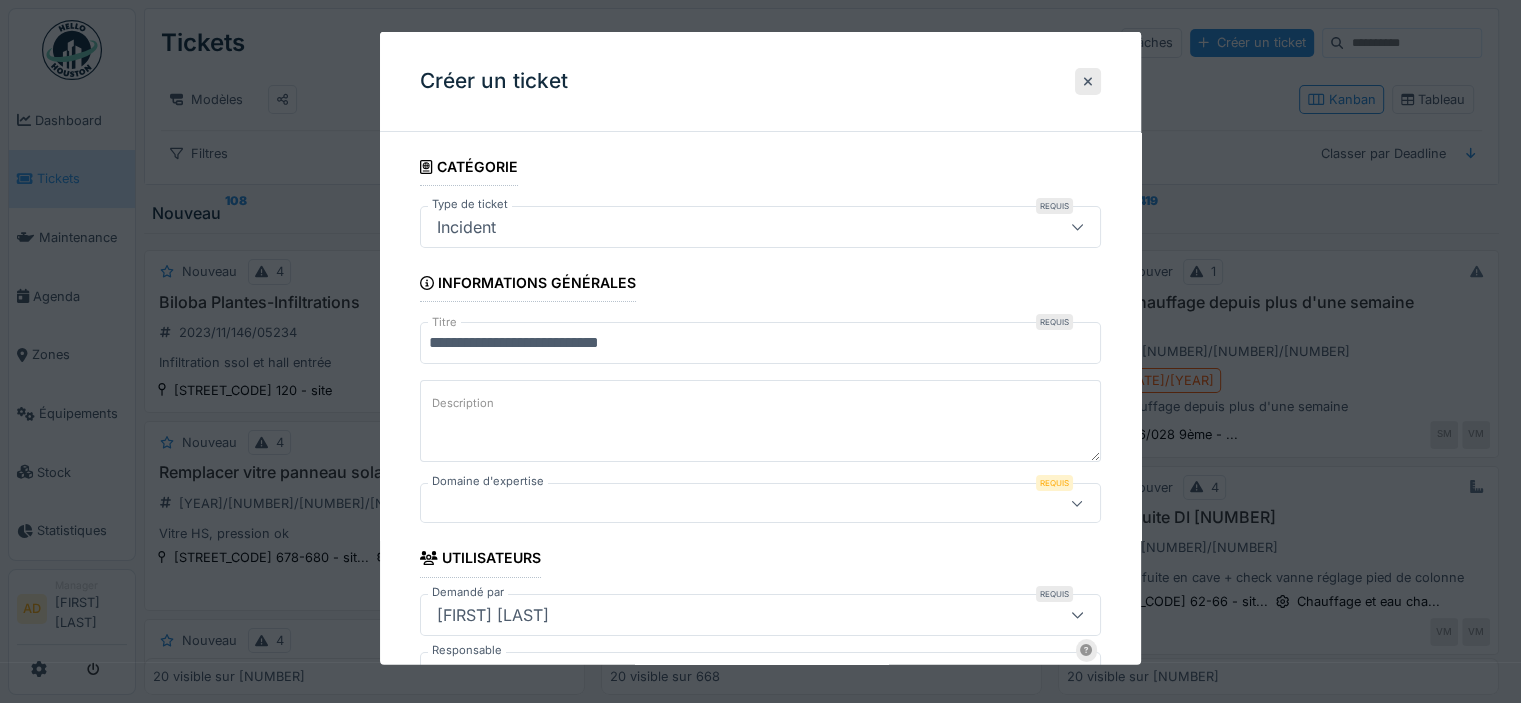 click at bounding box center (726, 503) 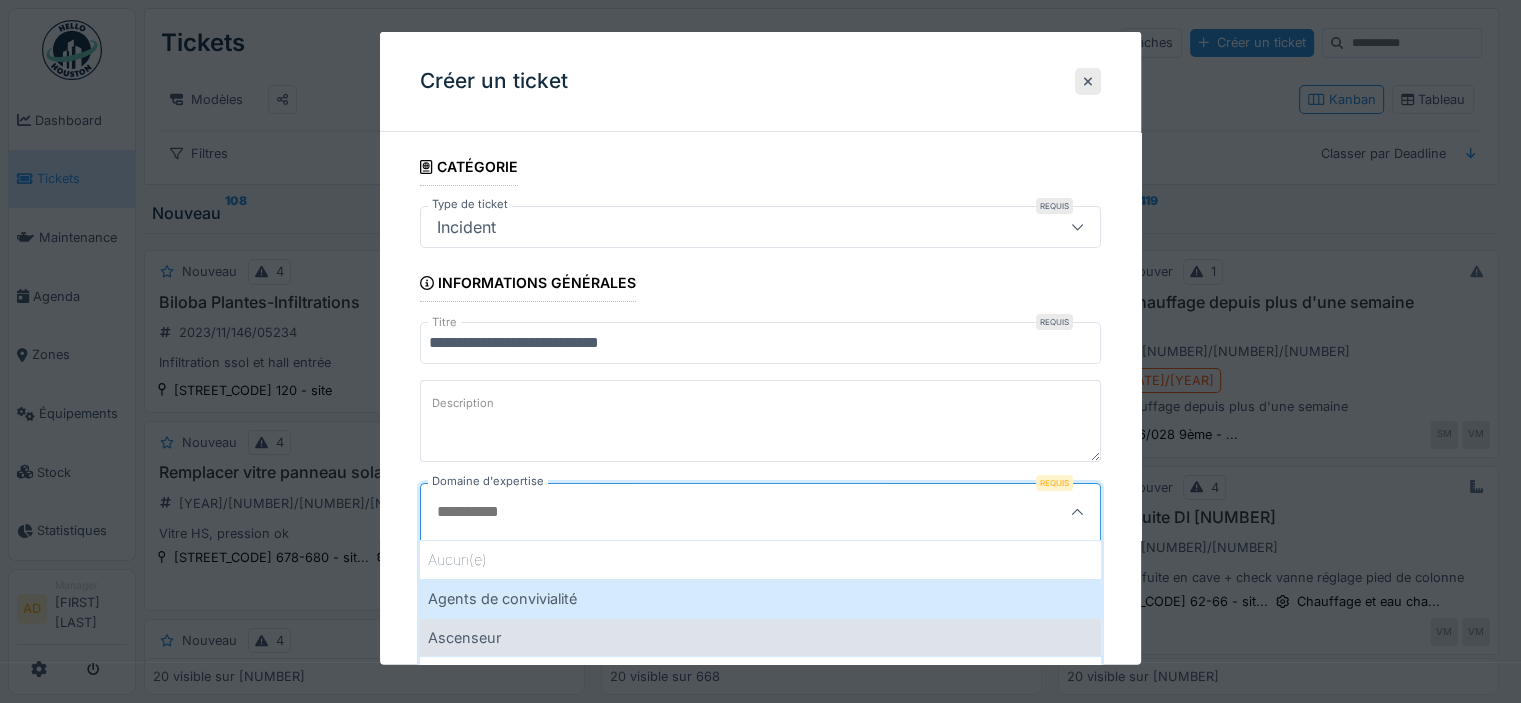 click on "Ascenseur" at bounding box center (760, 636) 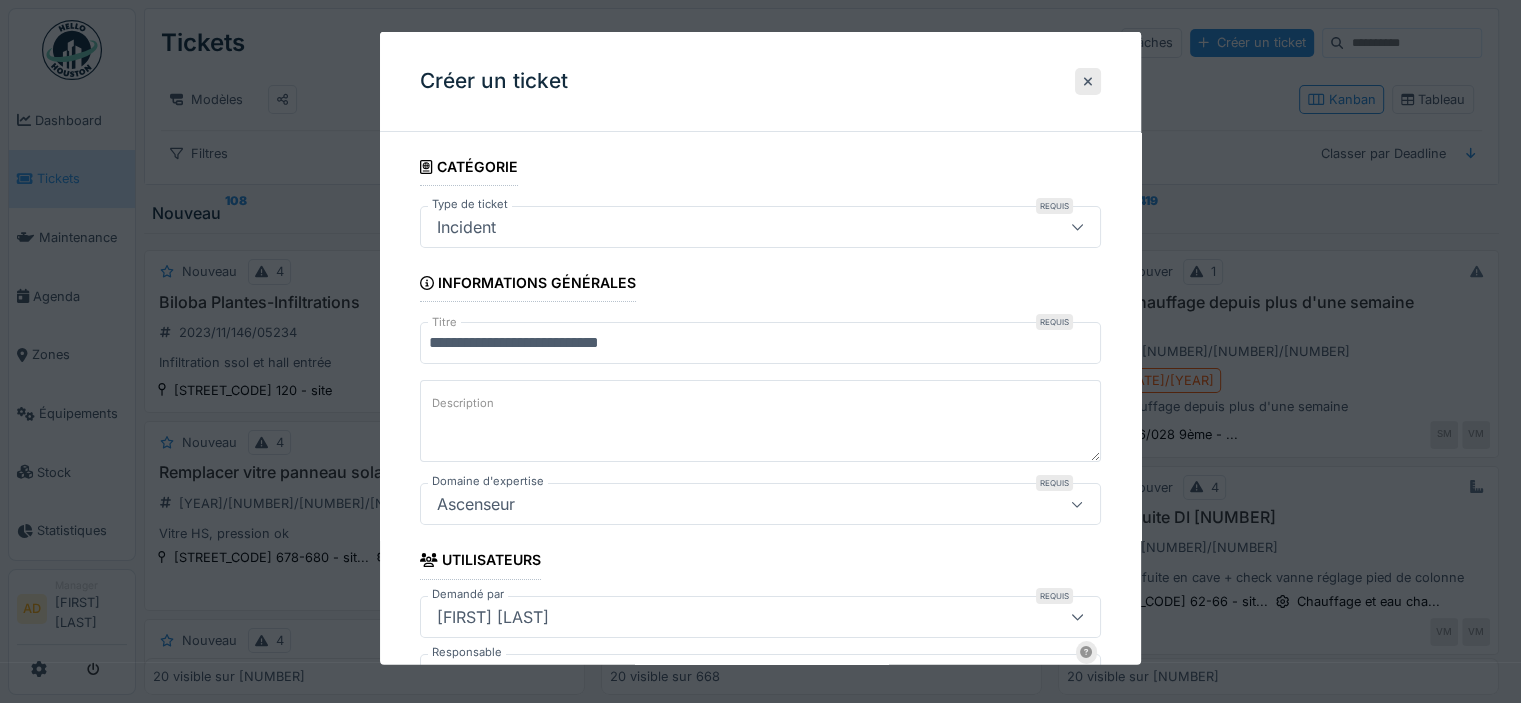 click on "**********" at bounding box center [760, 938] 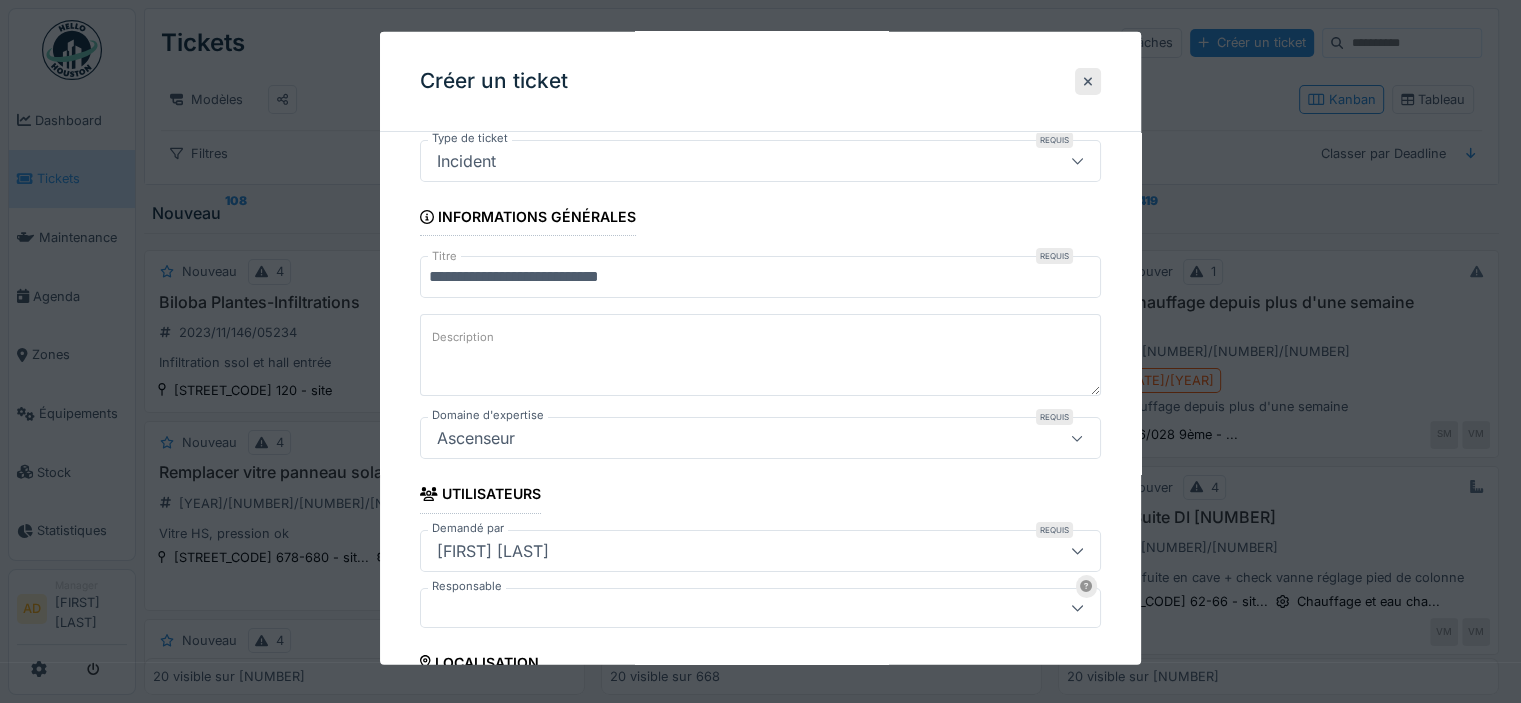 scroll, scrollTop: 100, scrollLeft: 0, axis: vertical 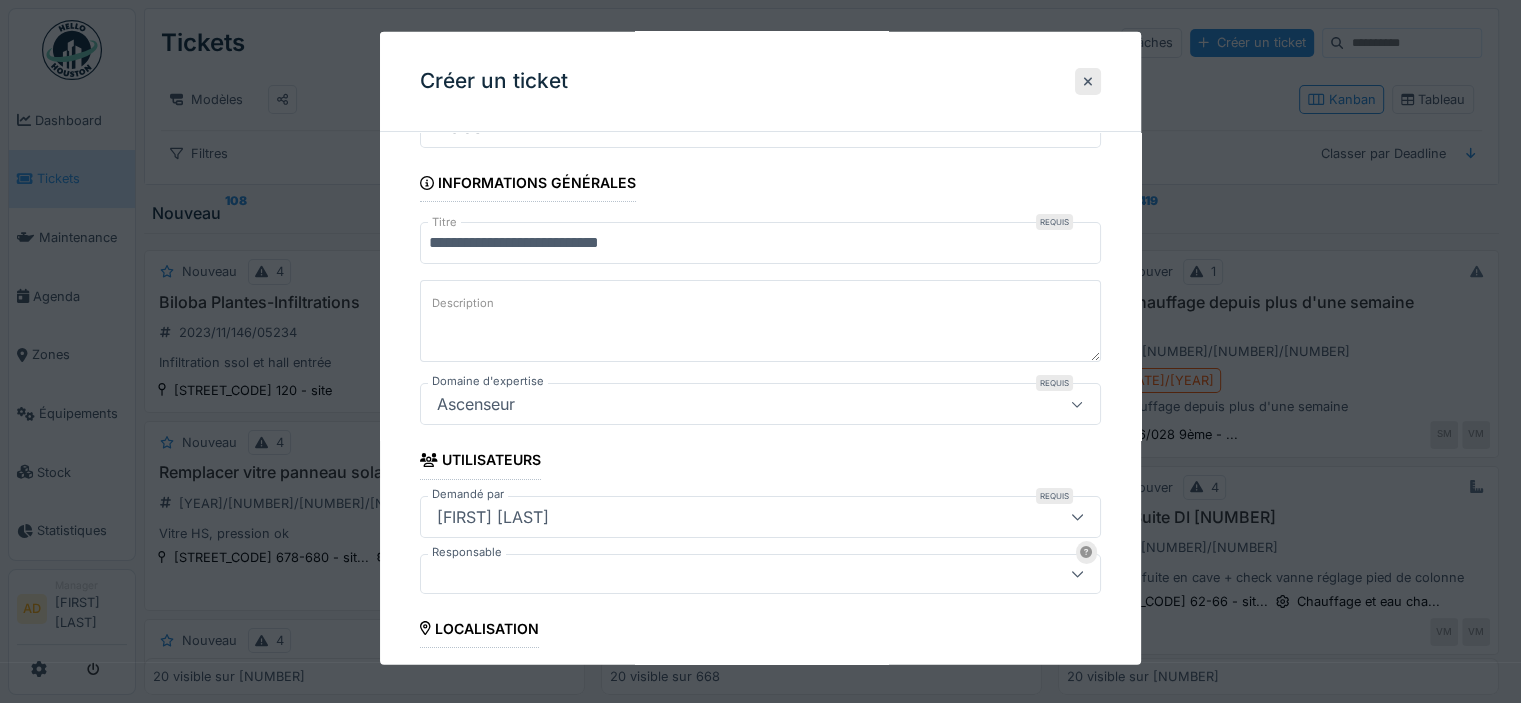 click at bounding box center (726, 573) 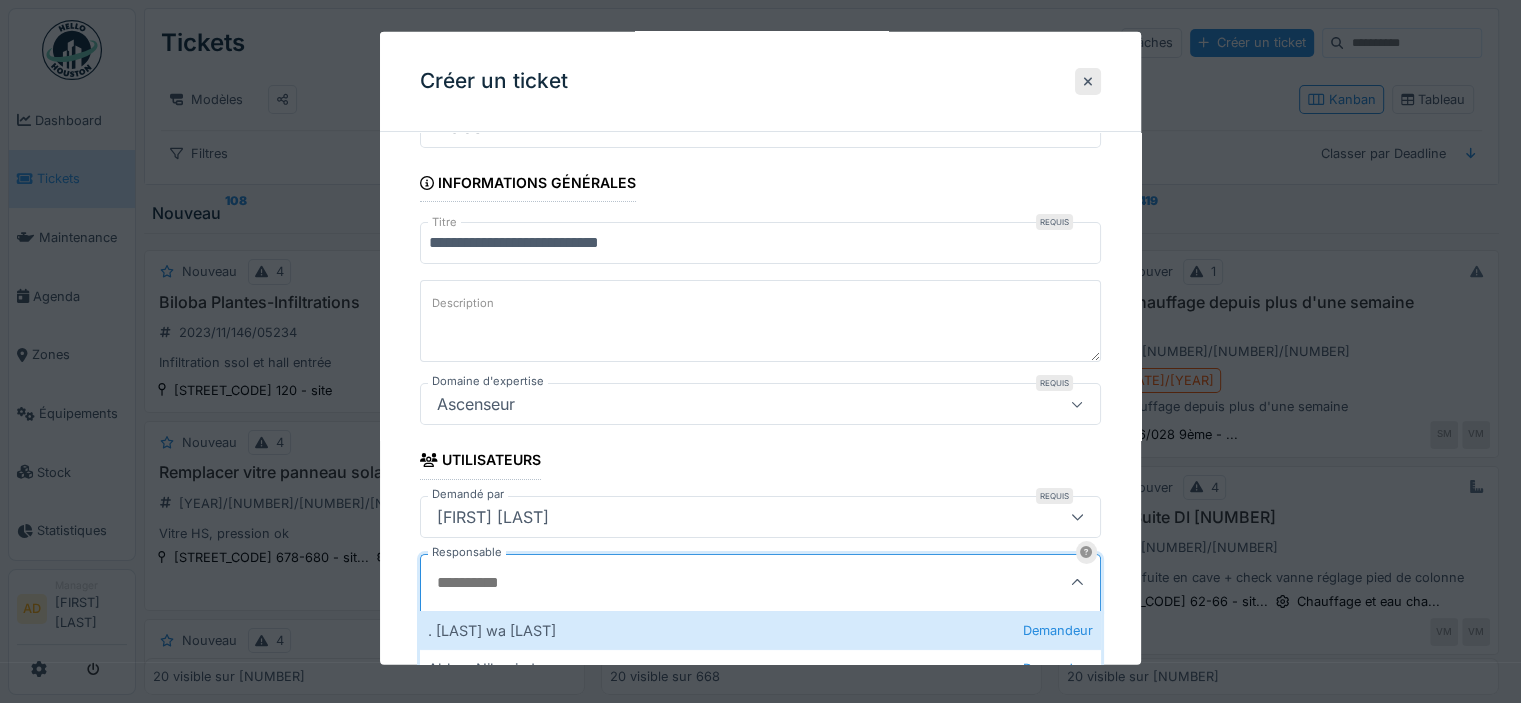 click on "Responsable" at bounding box center (714, 582) 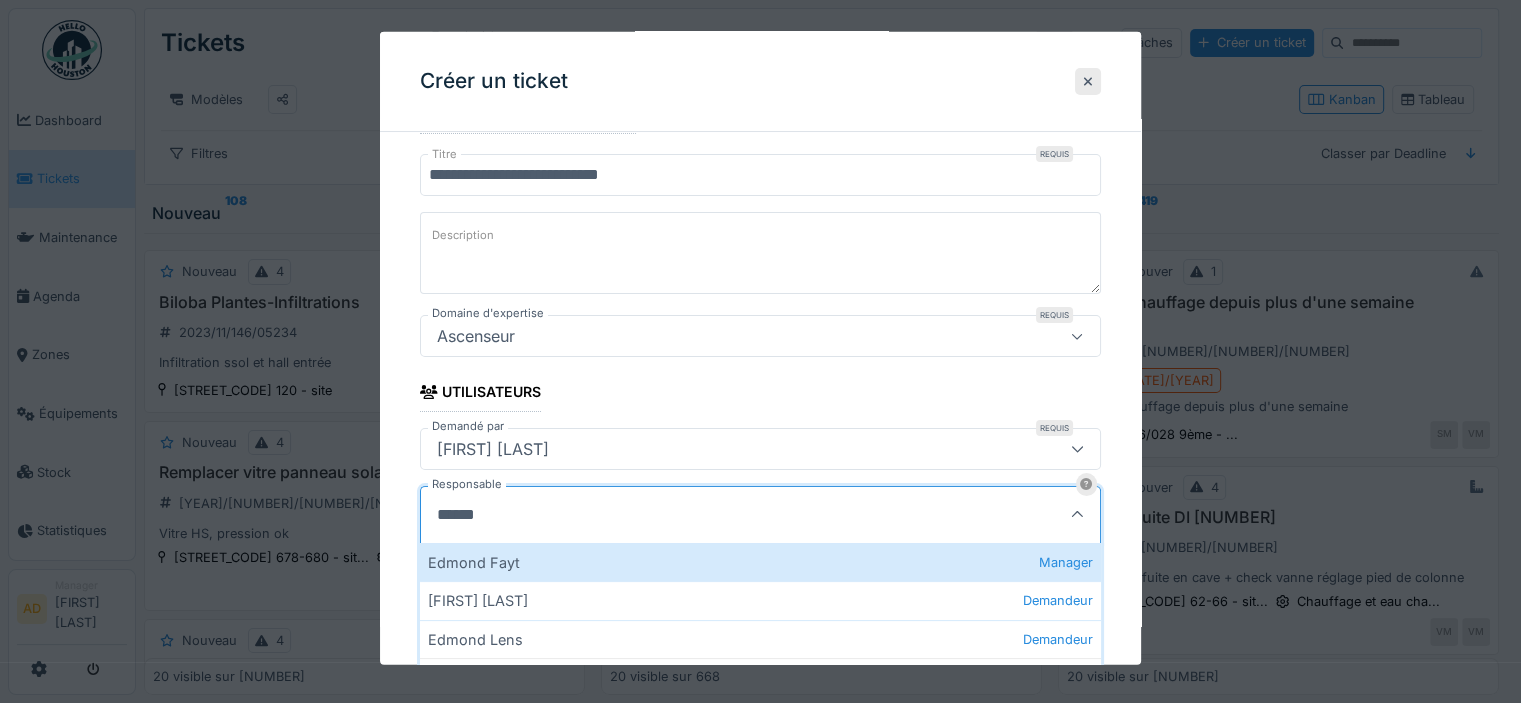 scroll, scrollTop: 200, scrollLeft: 0, axis: vertical 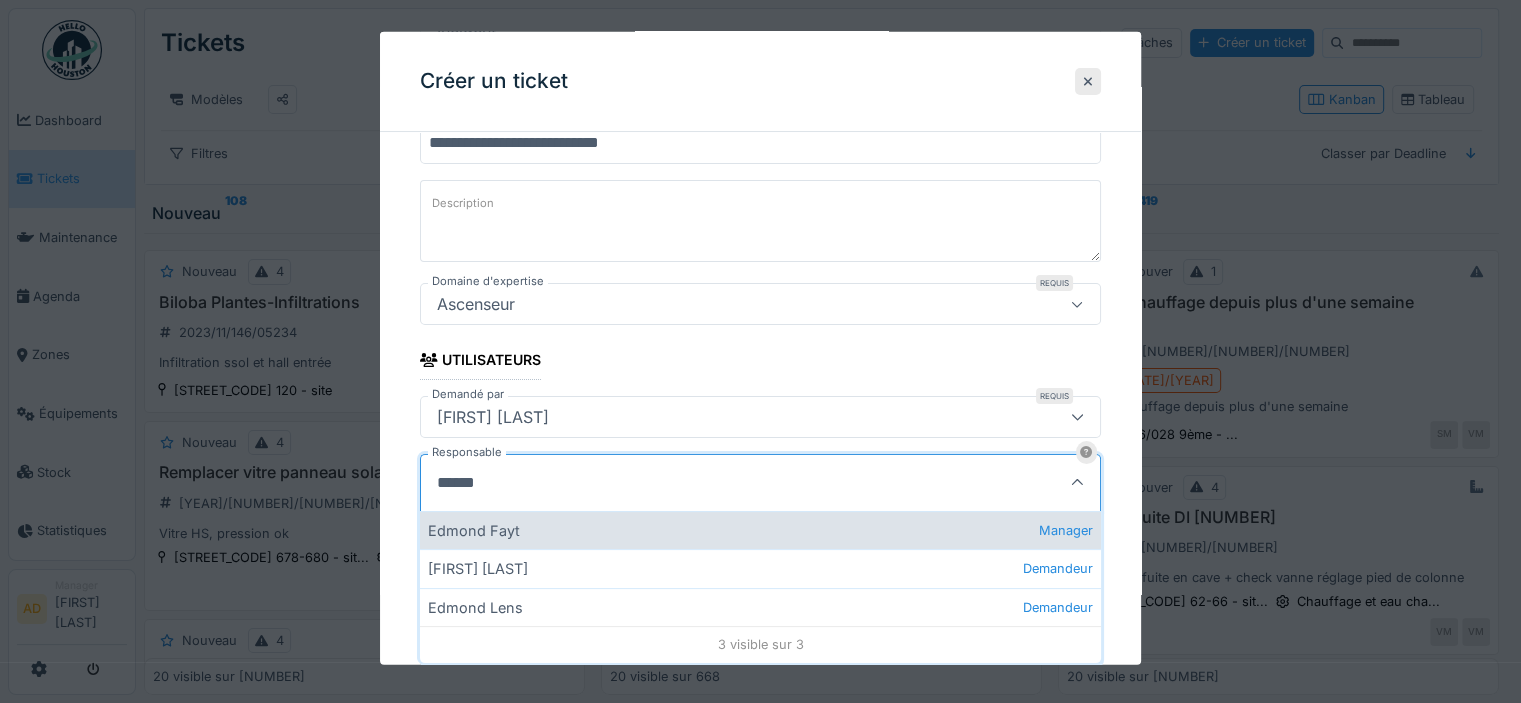 type on "******" 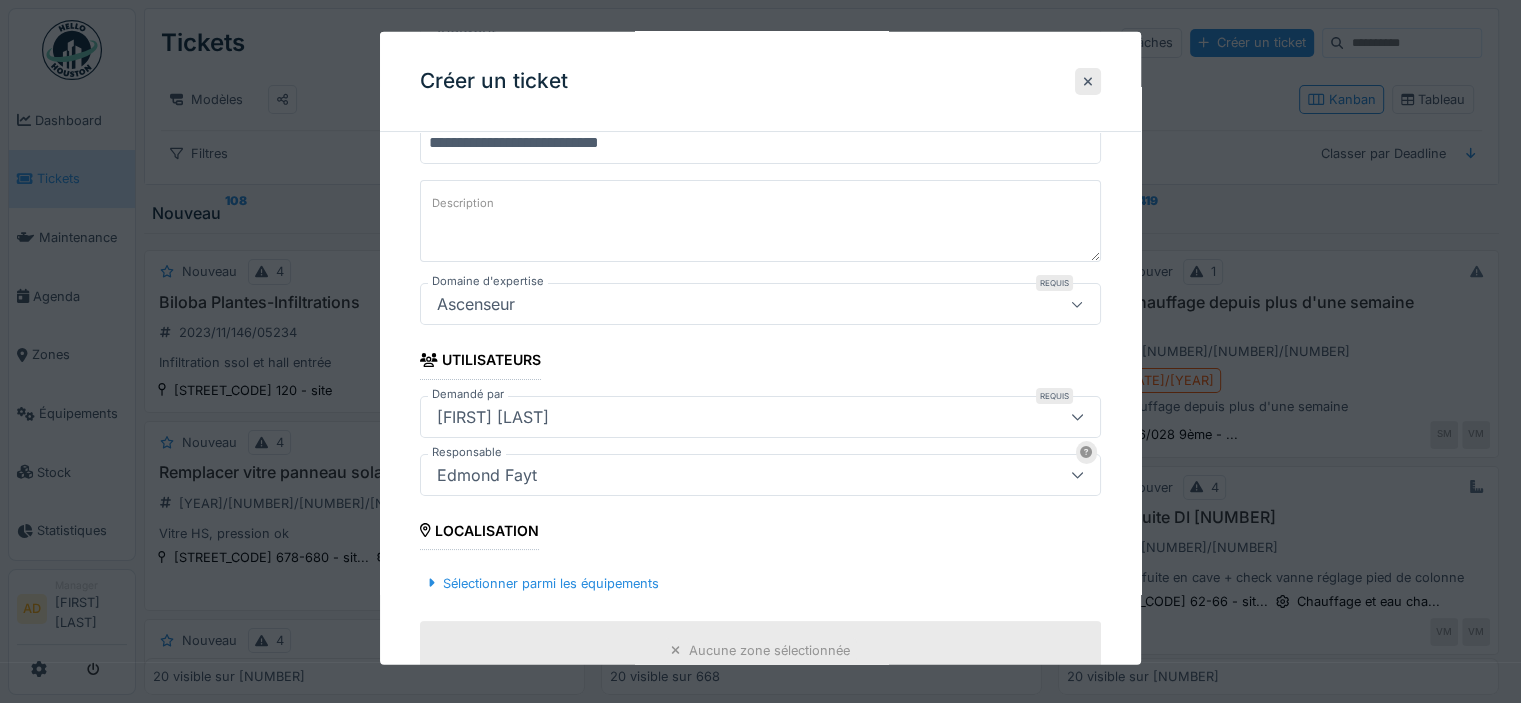 click on "**********" at bounding box center (760, 739) 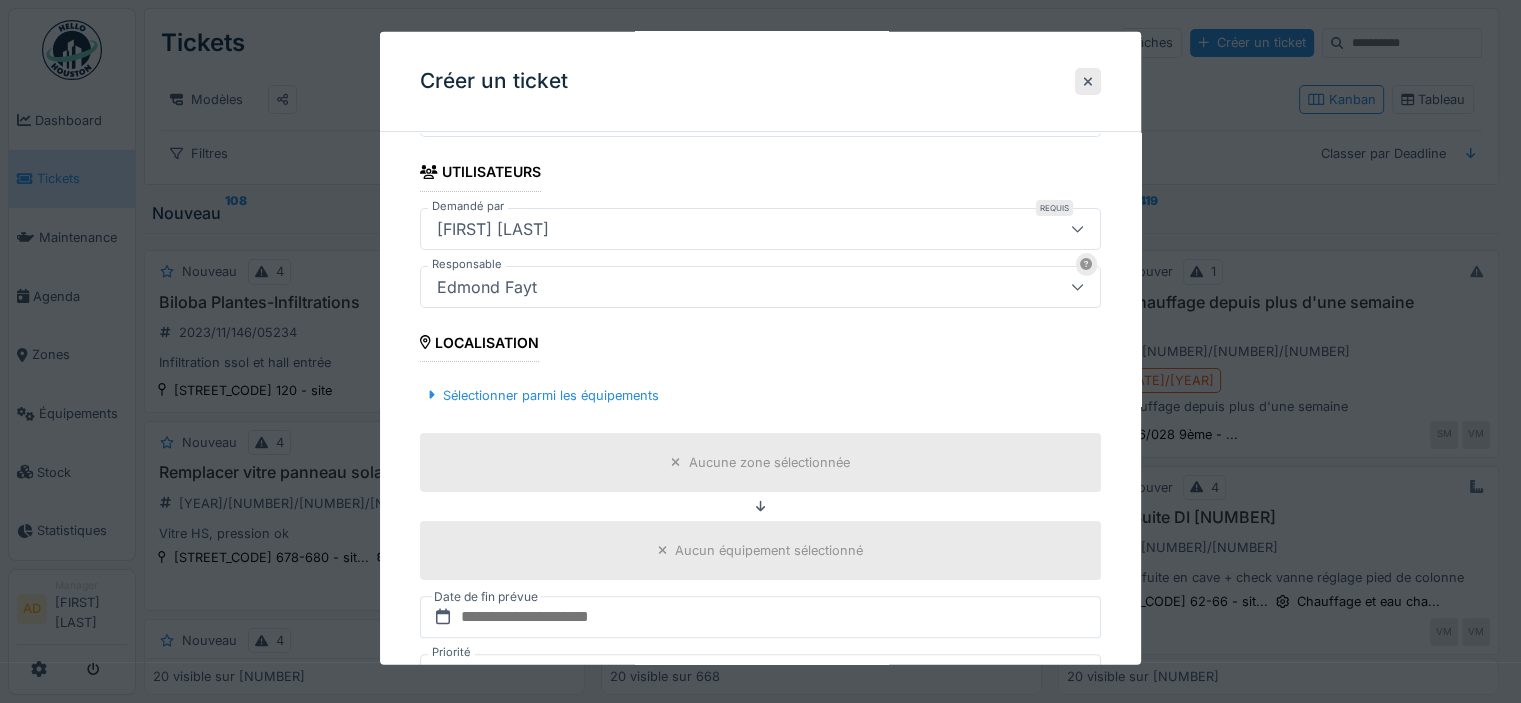 scroll, scrollTop: 400, scrollLeft: 0, axis: vertical 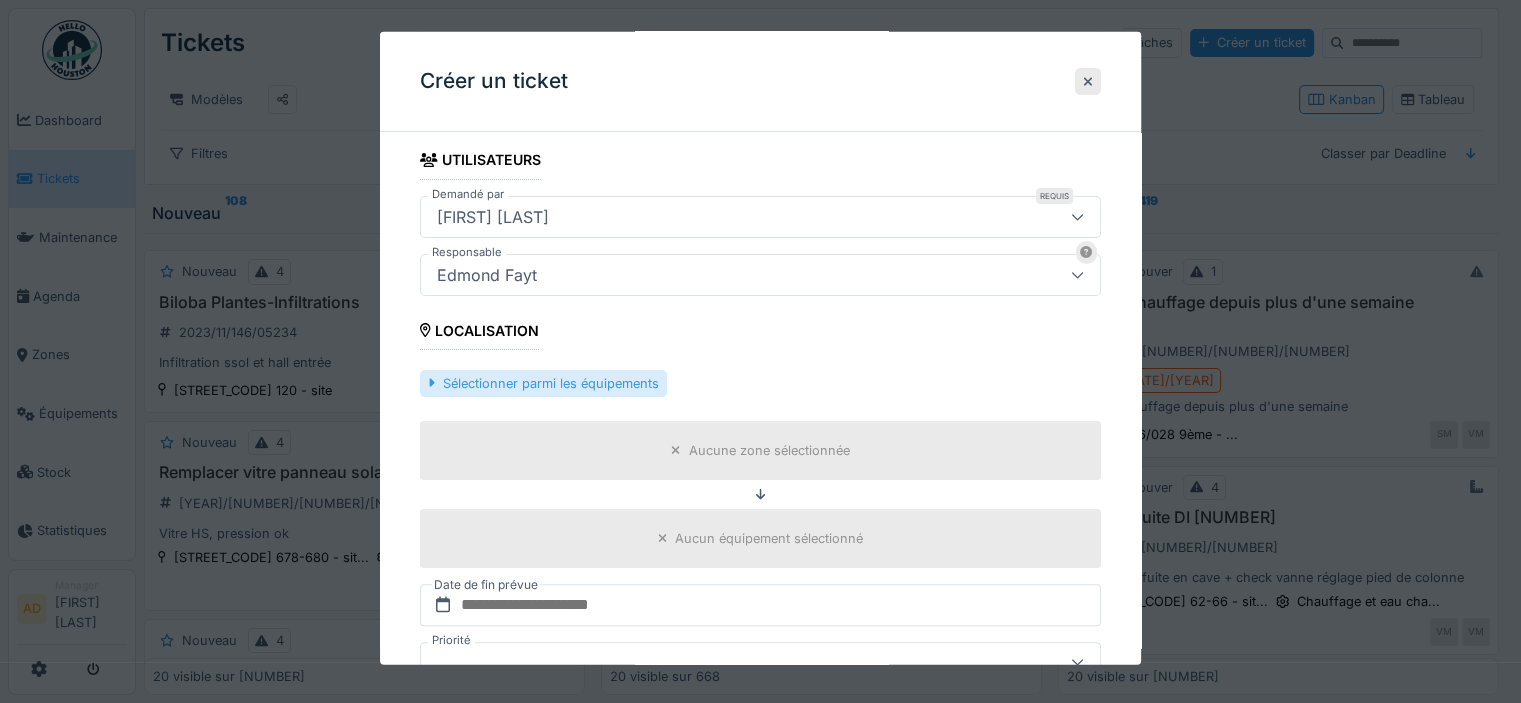 click on "Sélectionner parmi les équipements" at bounding box center (543, 382) 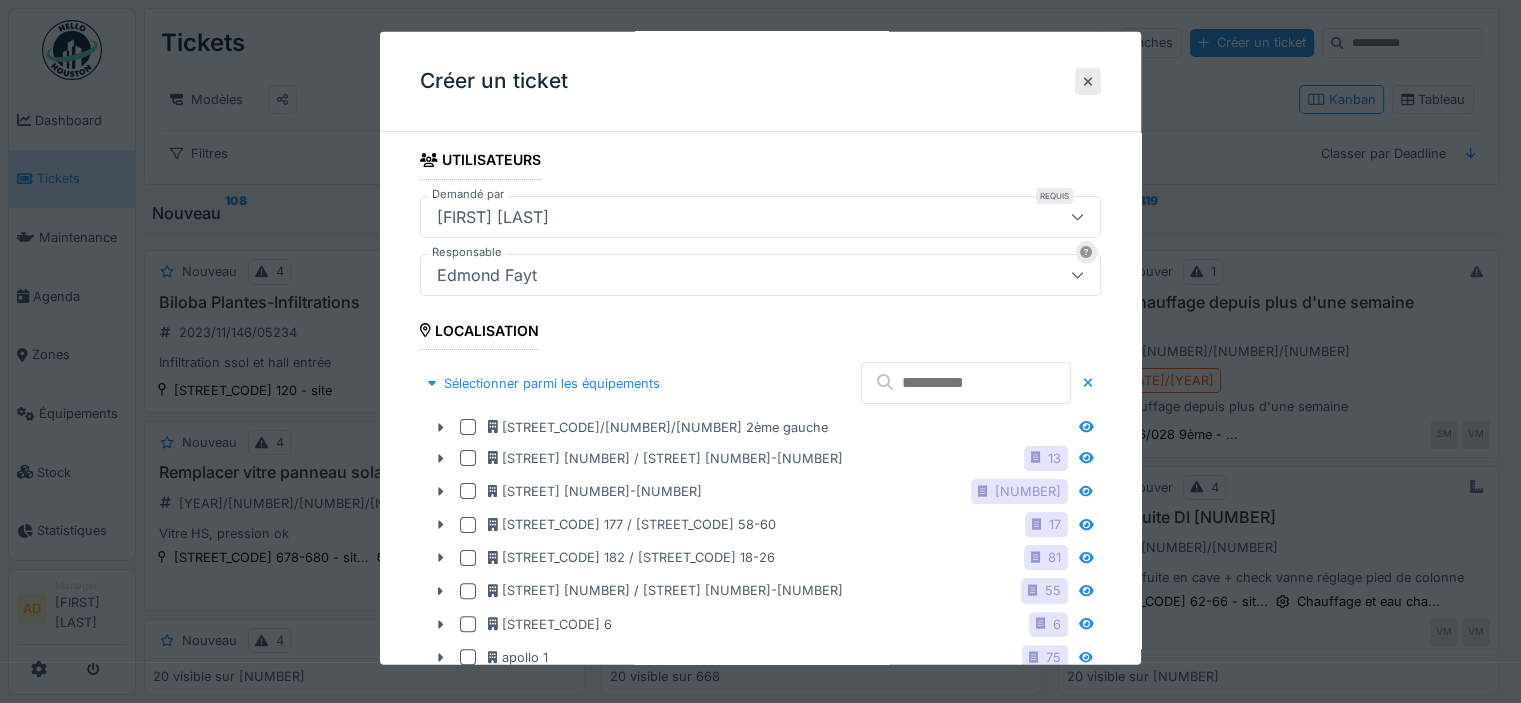click at bounding box center (966, 383) 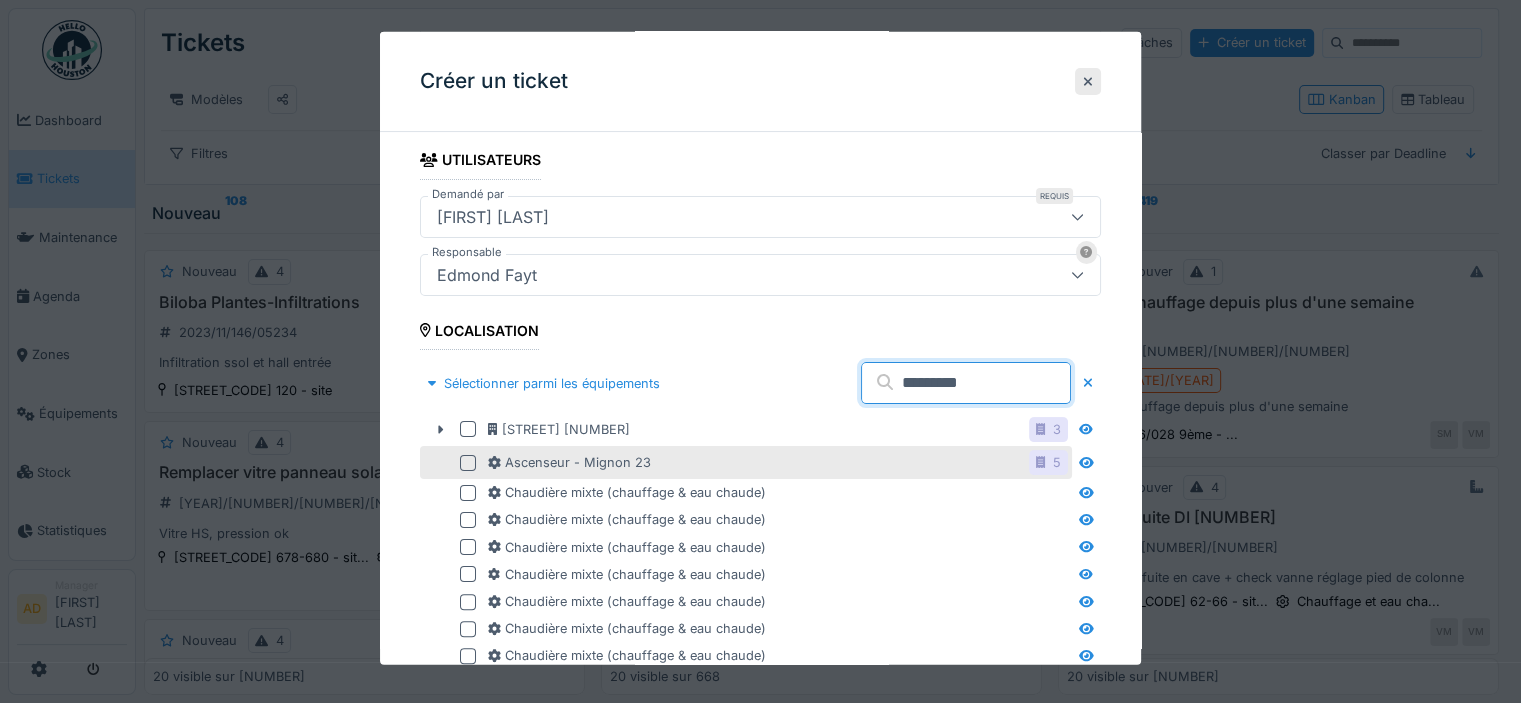 type on "*********" 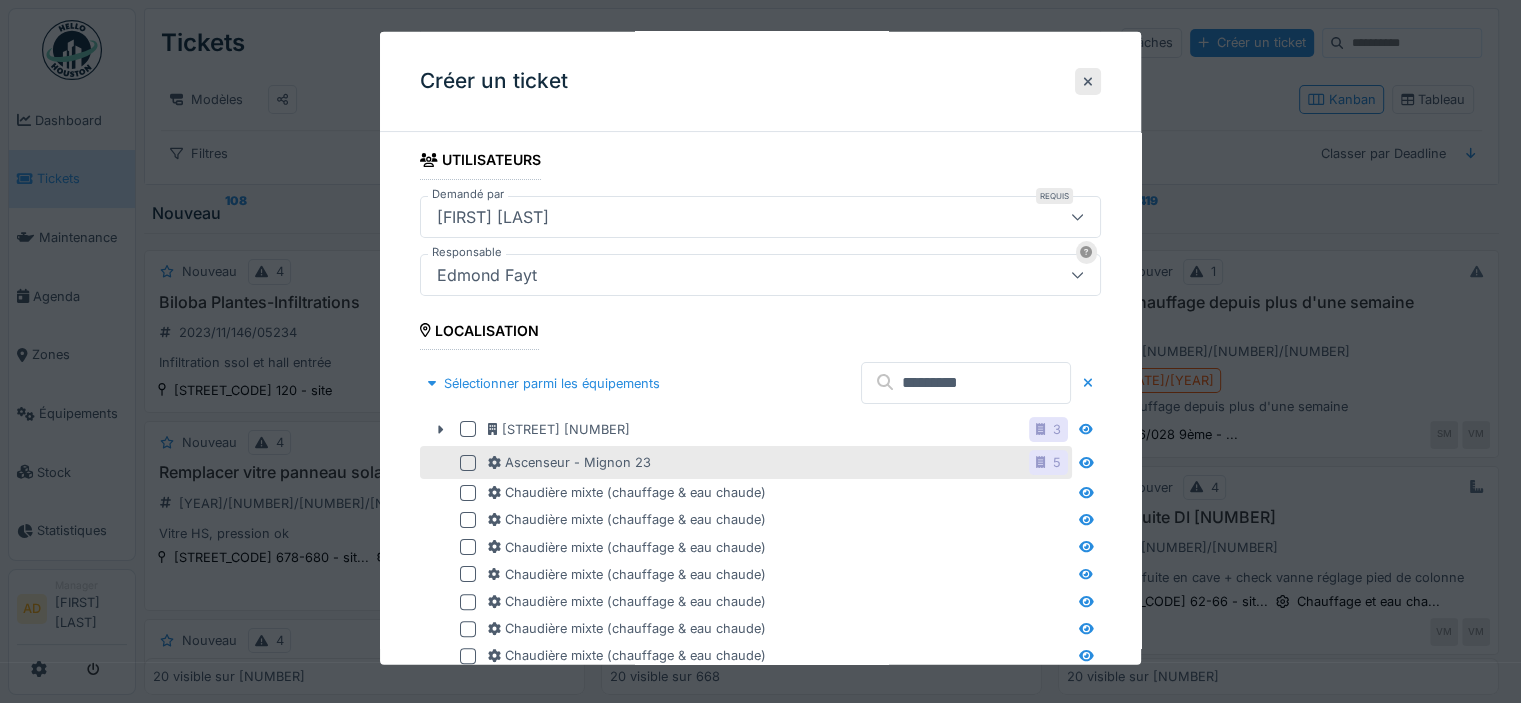 click at bounding box center (468, 429) 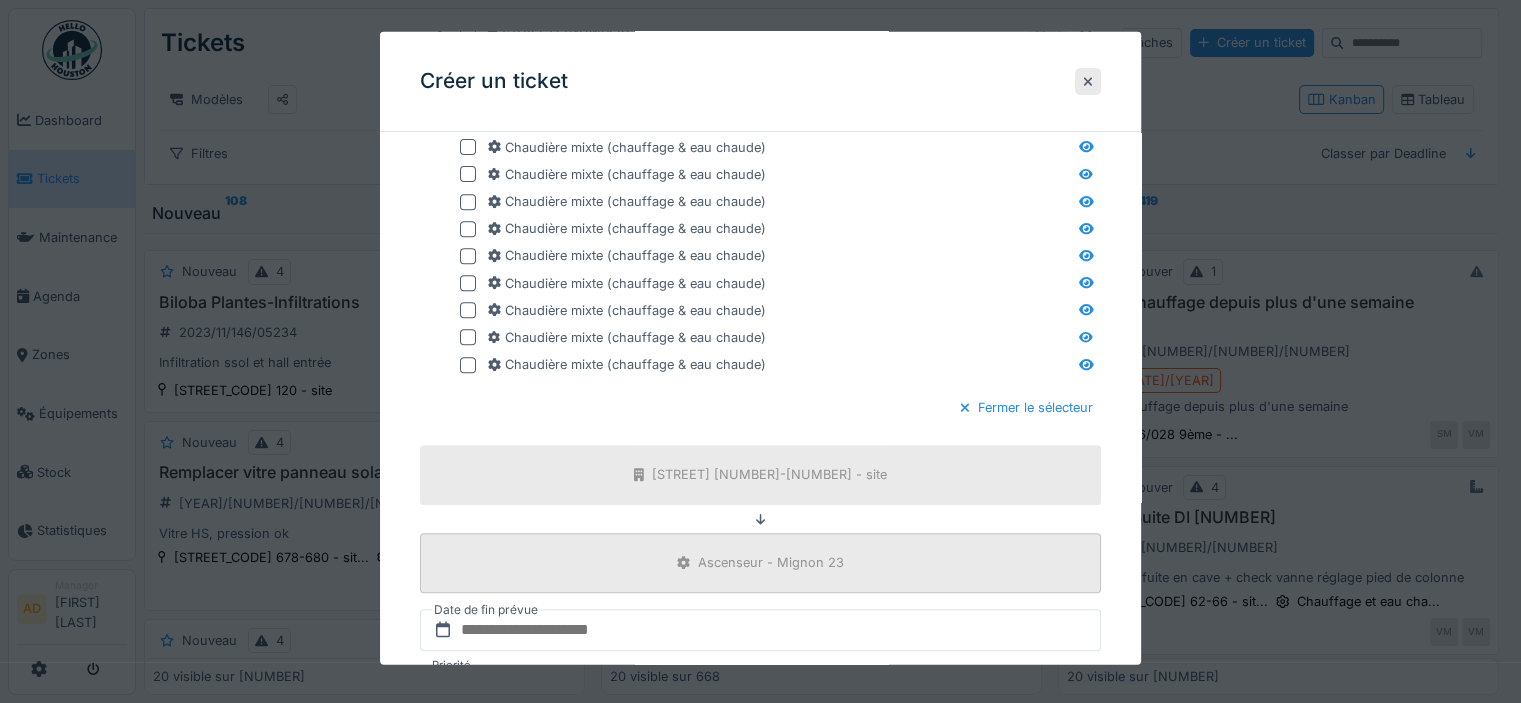 scroll, scrollTop: 900, scrollLeft: 0, axis: vertical 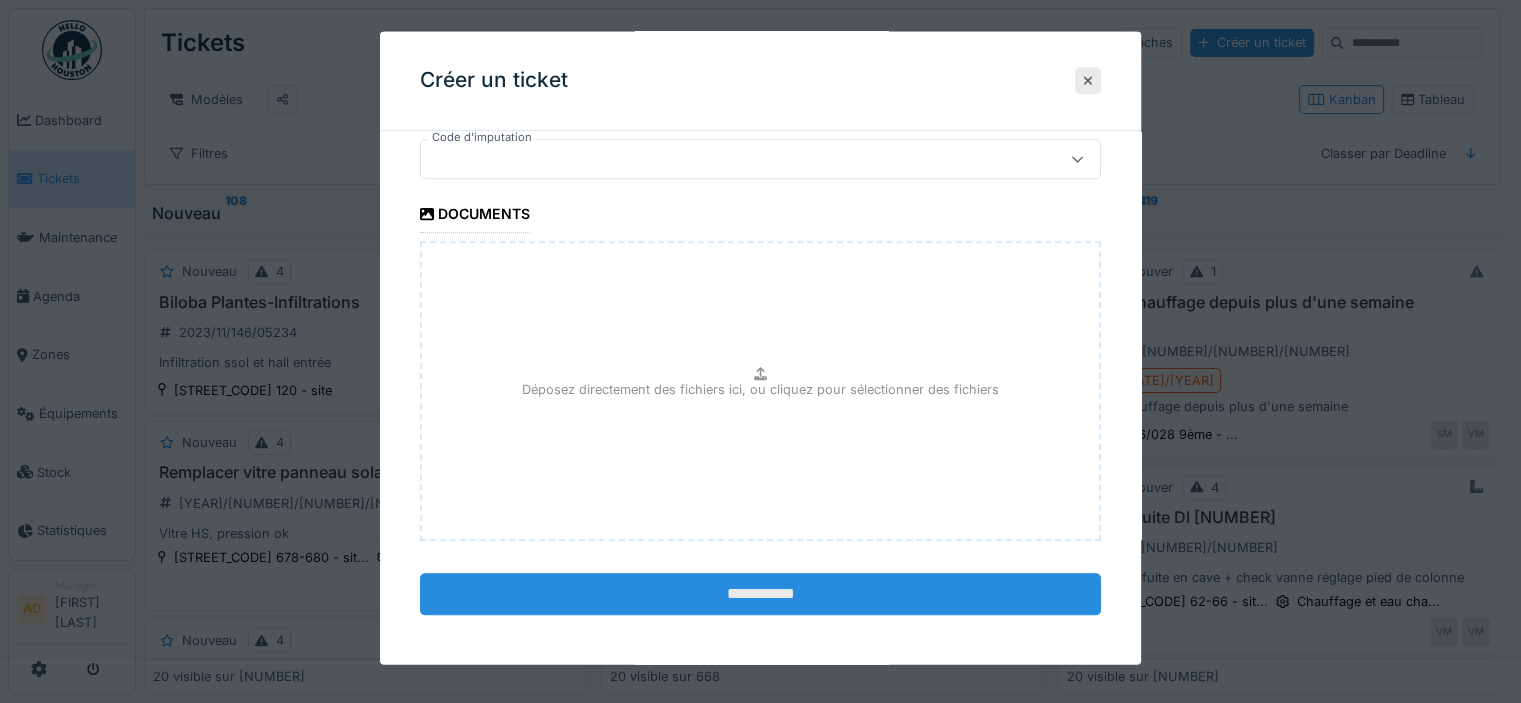 click on "**********" at bounding box center [760, 595] 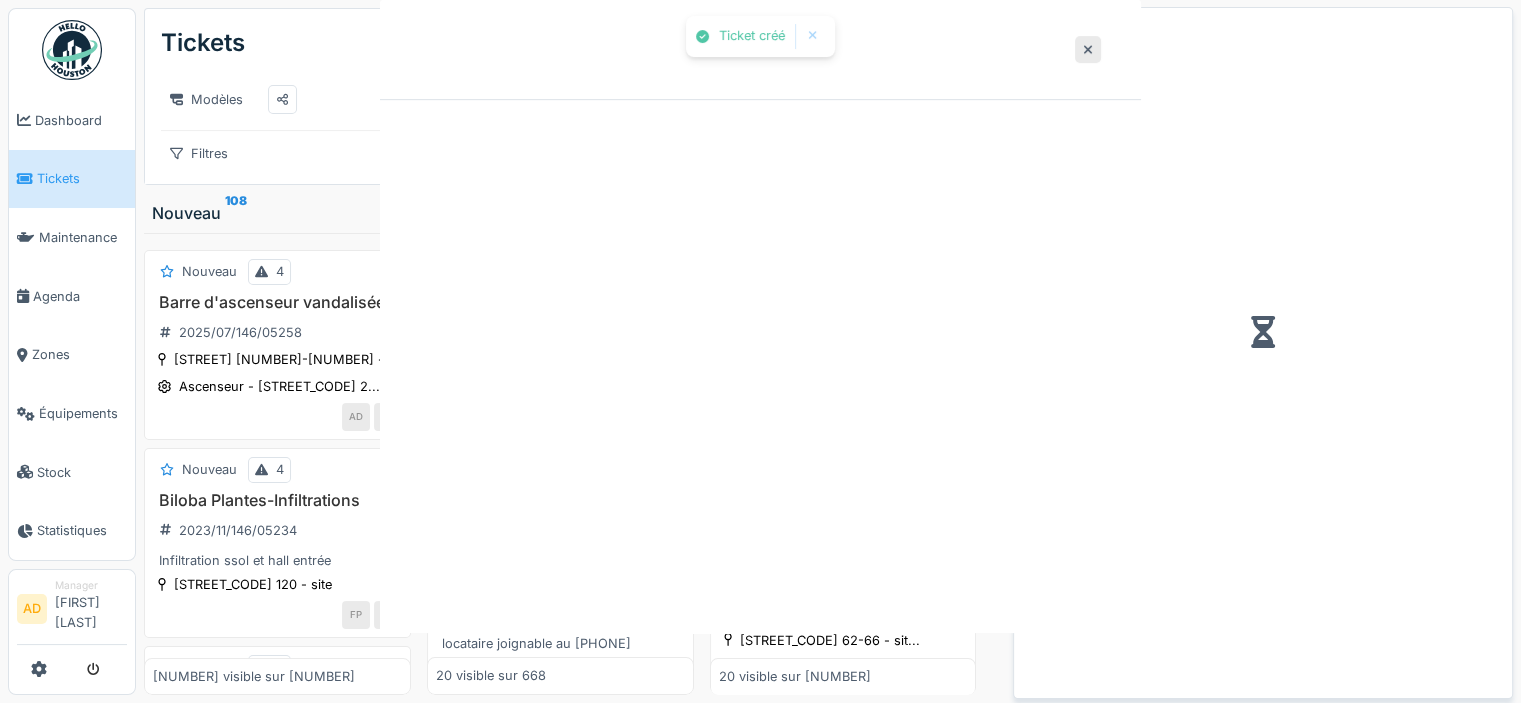 scroll, scrollTop: 0, scrollLeft: 0, axis: both 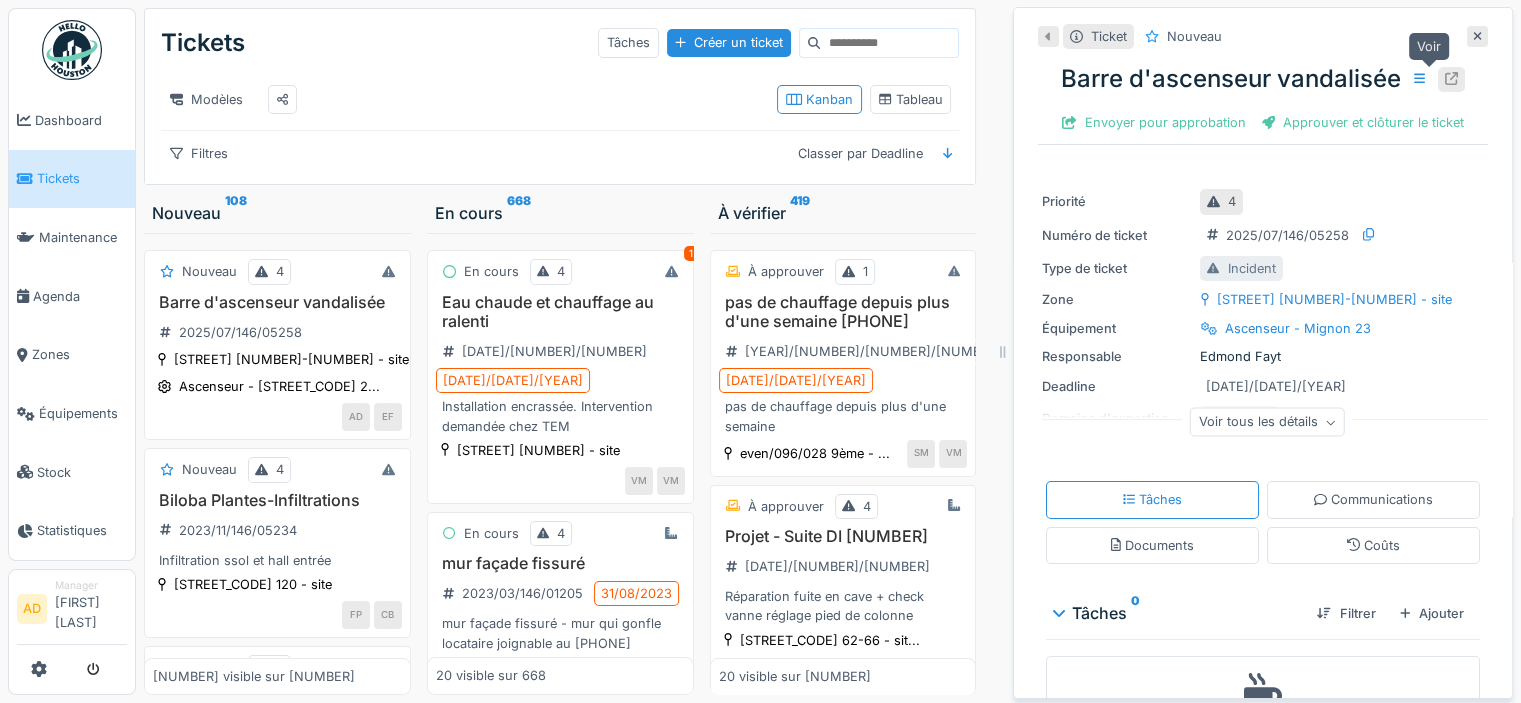click at bounding box center [1451, 79] 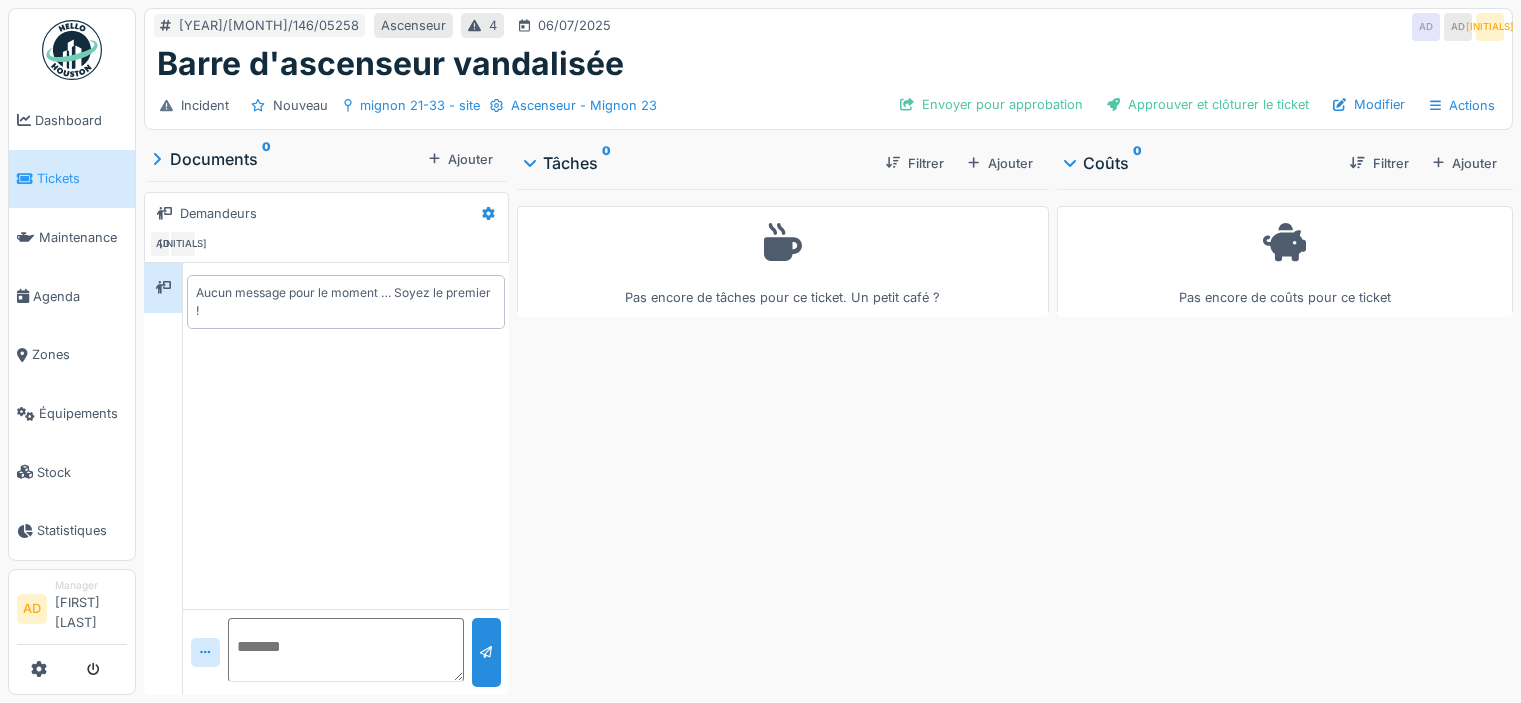 scroll, scrollTop: 0, scrollLeft: 0, axis: both 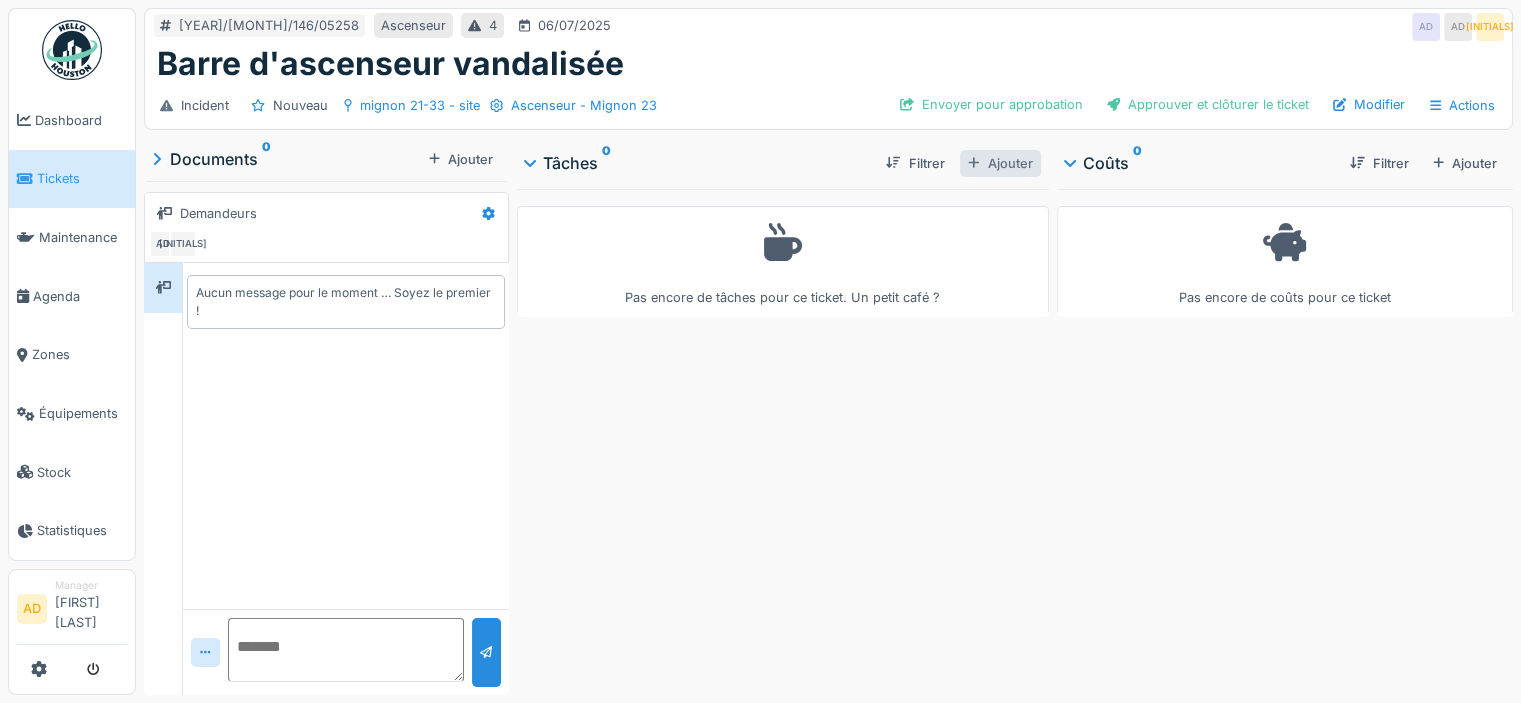 click on "Ajouter" at bounding box center (1000, 163) 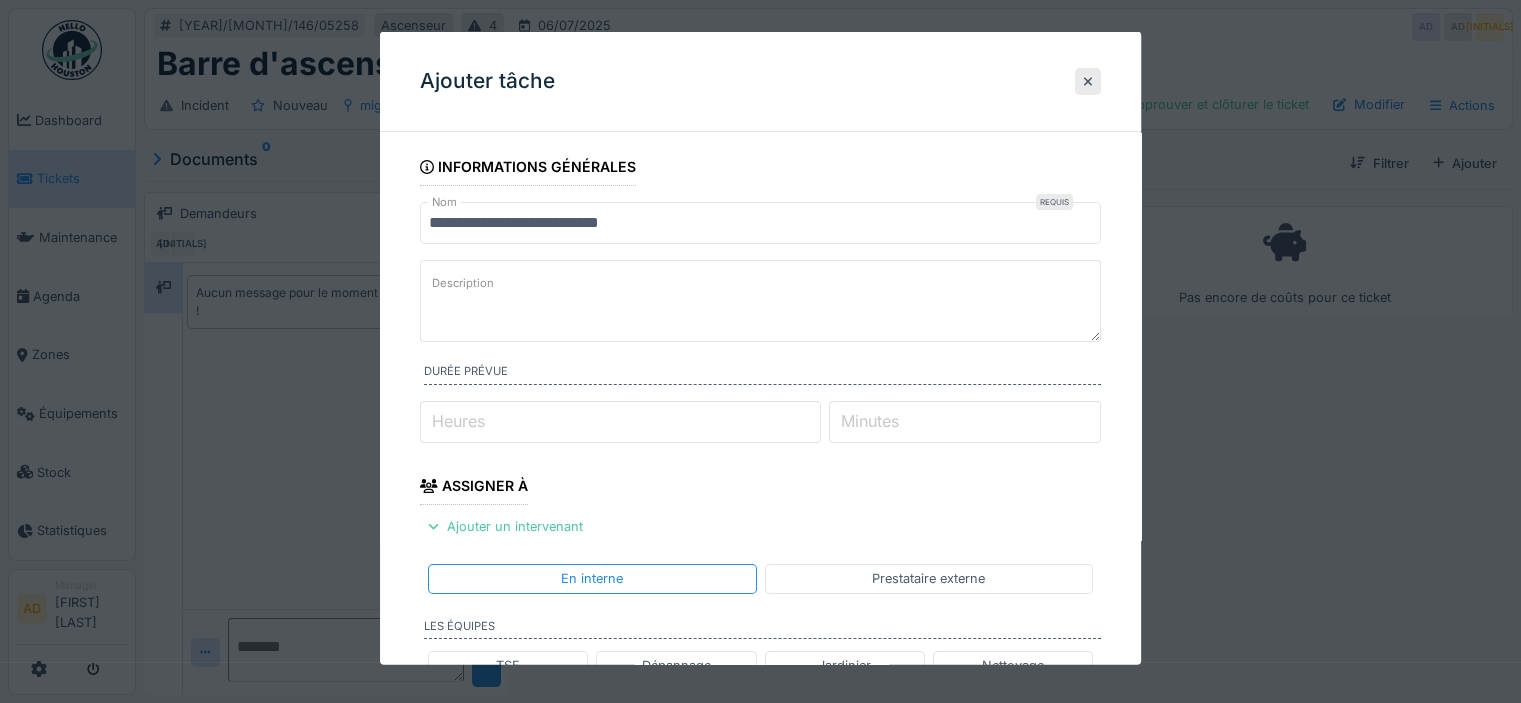 click on "Description" at bounding box center [760, 301] 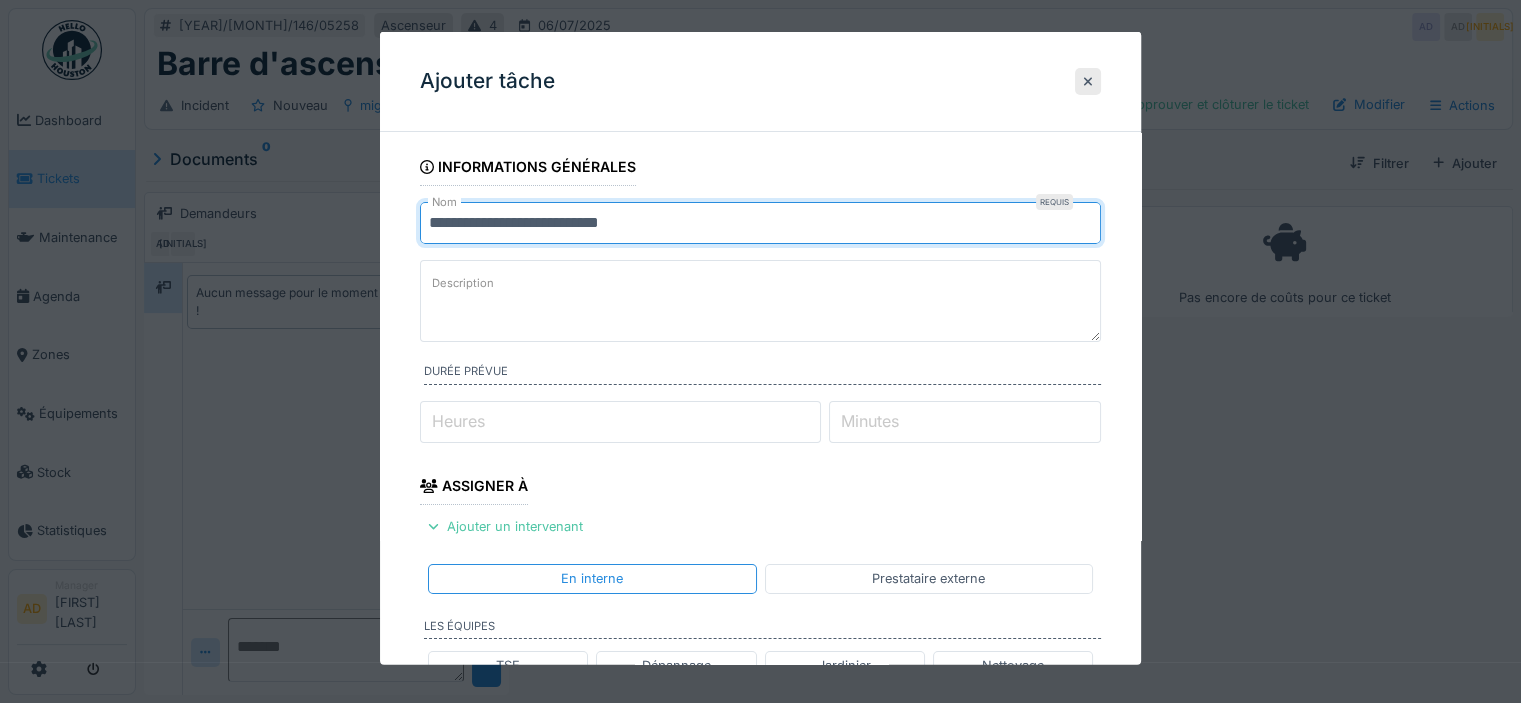 drag, startPoint x: 700, startPoint y: 218, endPoint x: 412, endPoint y: 195, distance: 288.91693 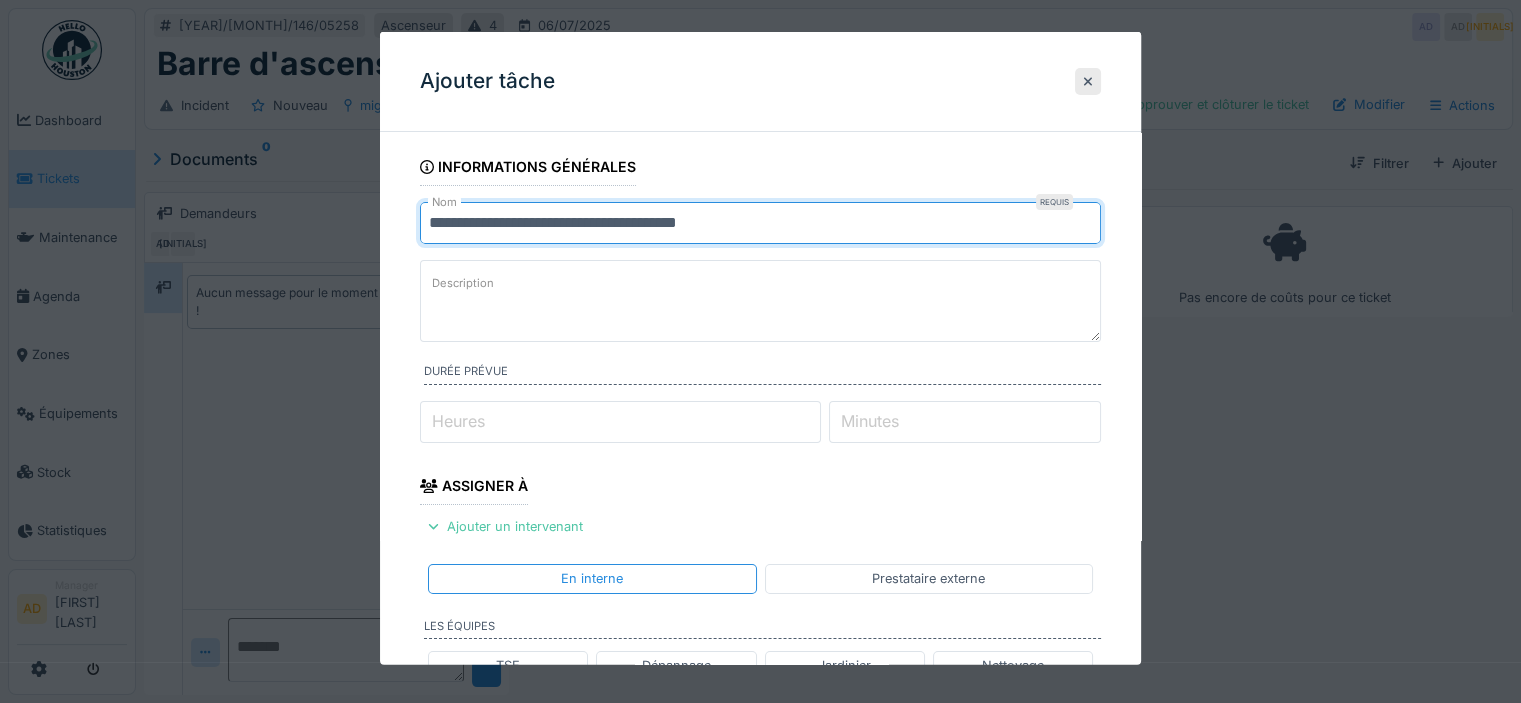 type on "**********" 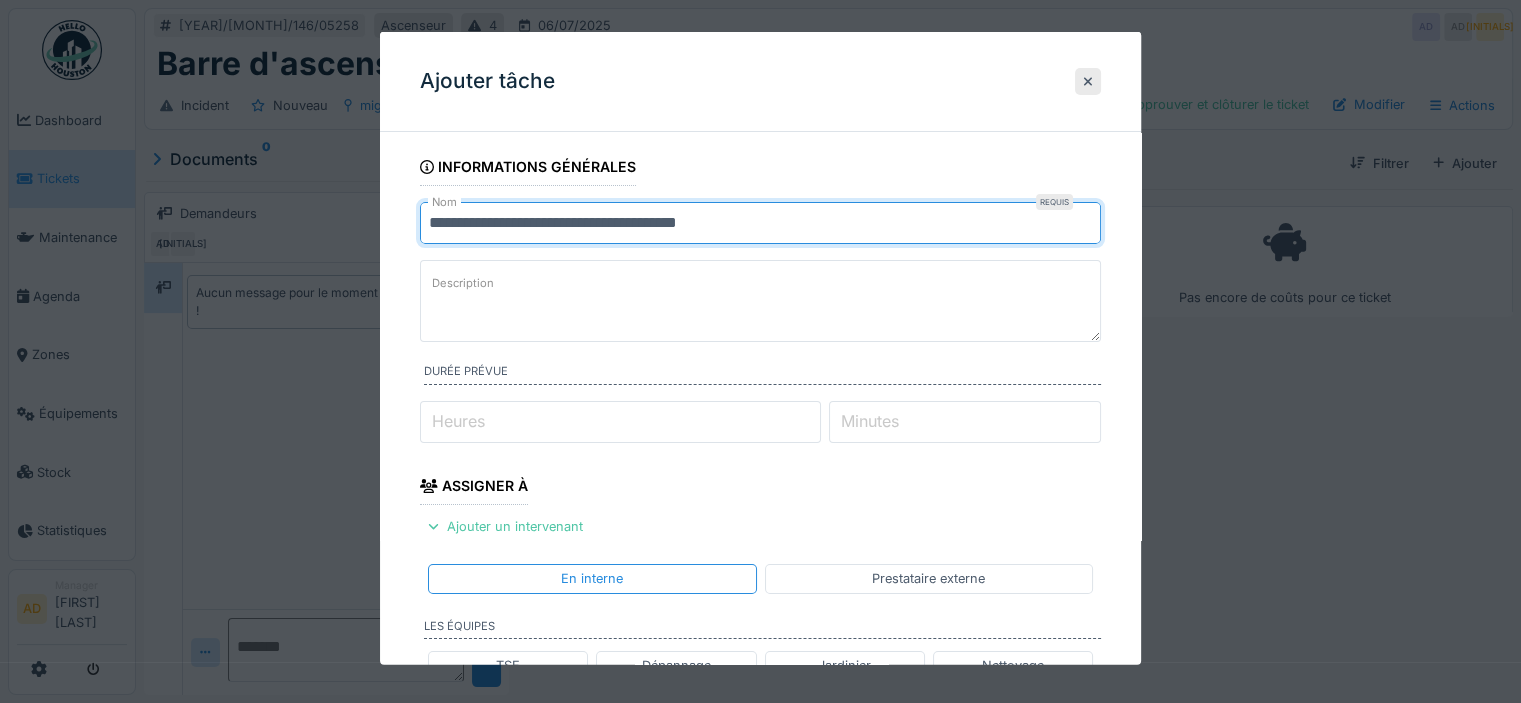 click on "Description" at bounding box center (760, 301) 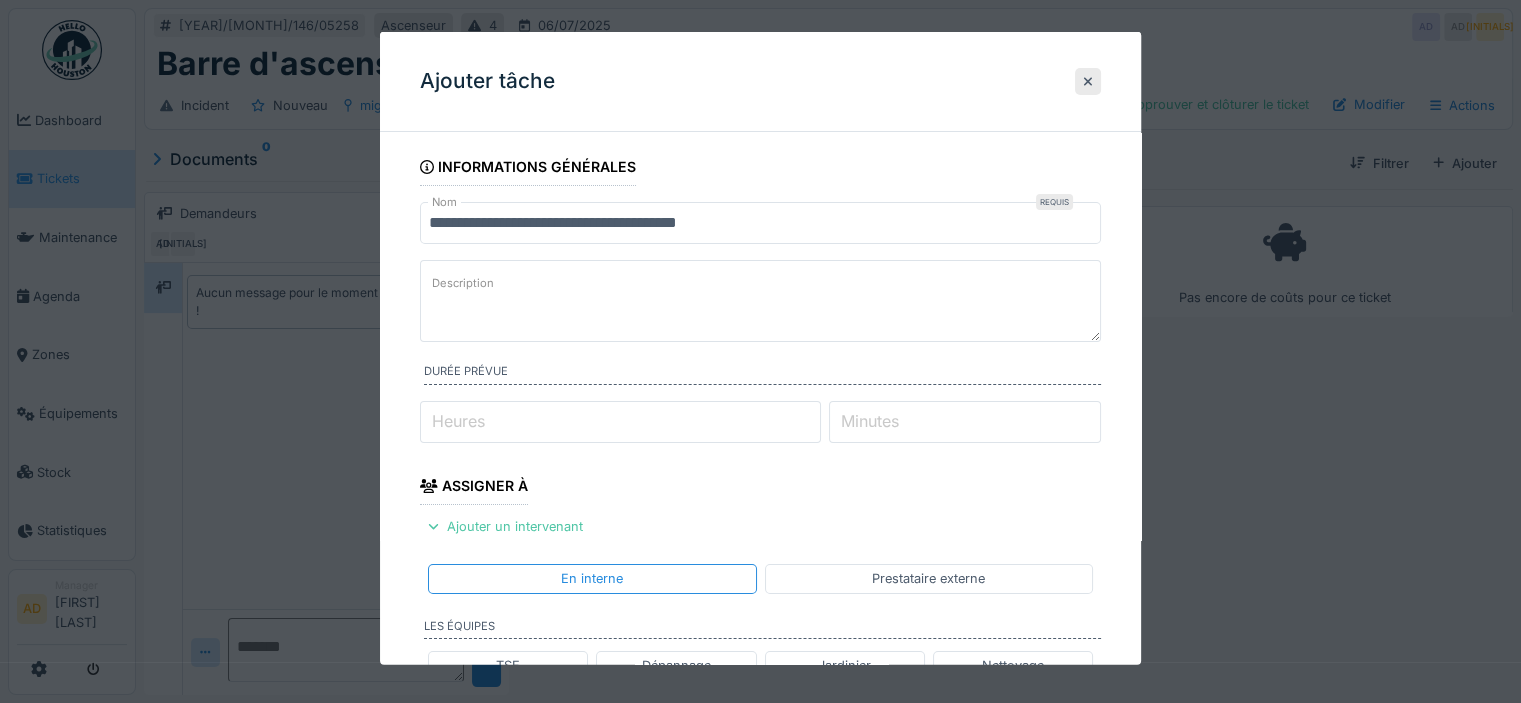 paste on "**********" 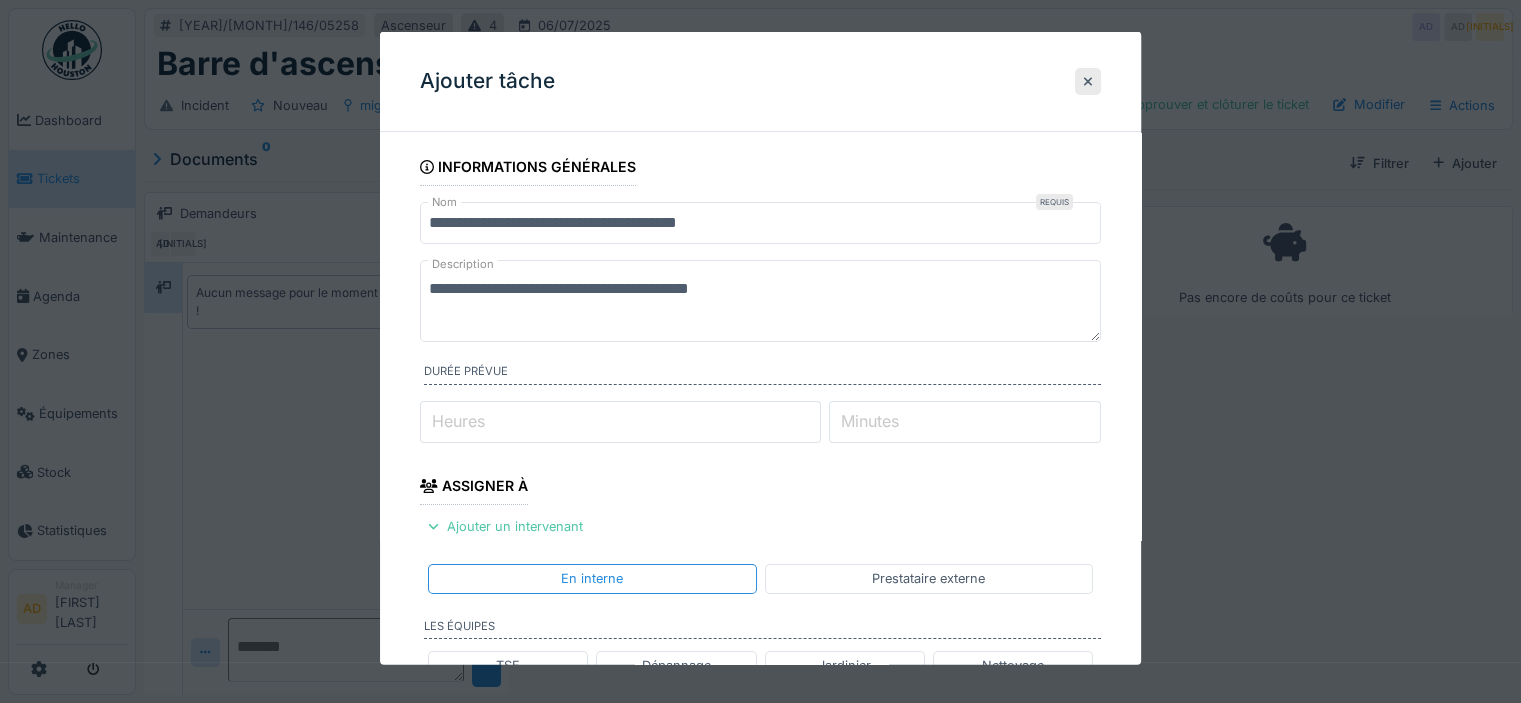 type on "**********" 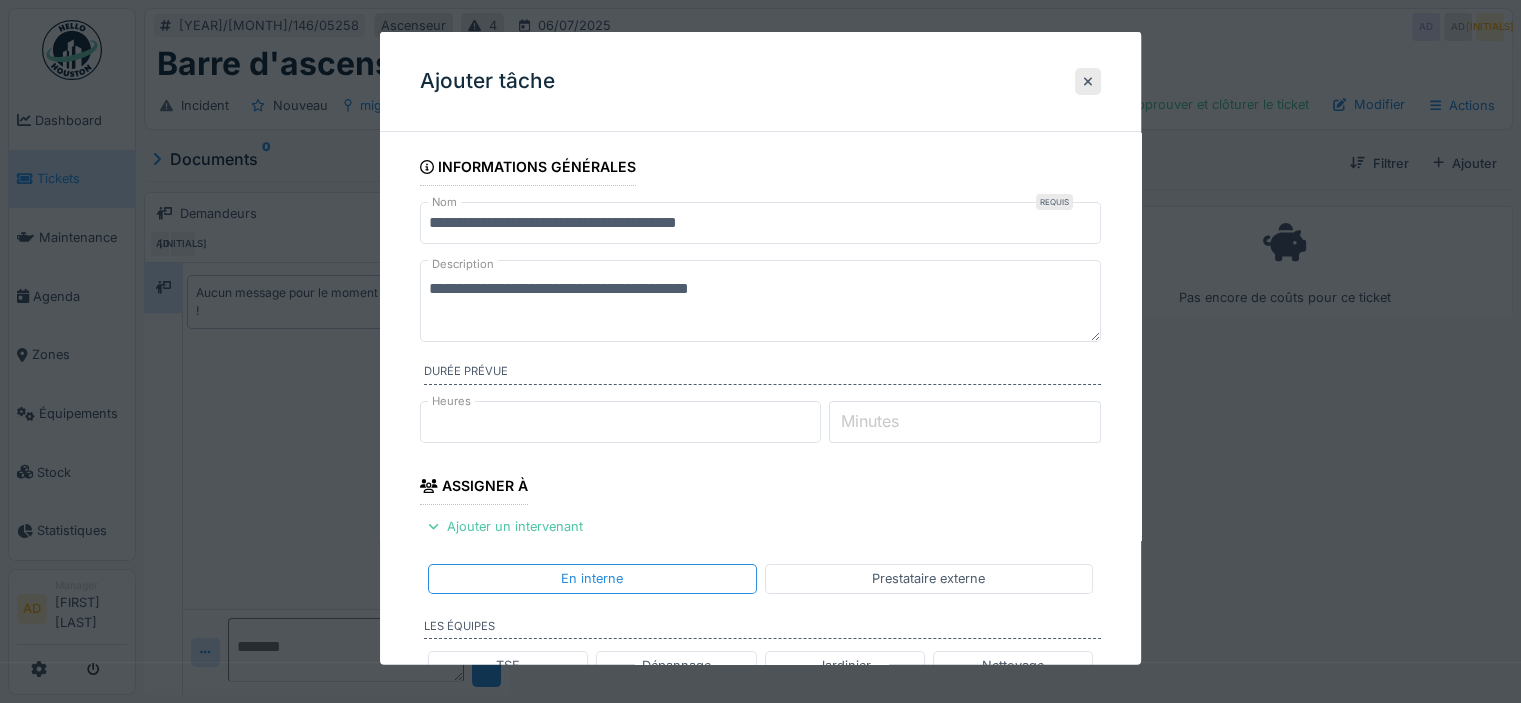 click on "**********" at bounding box center [760, 797] 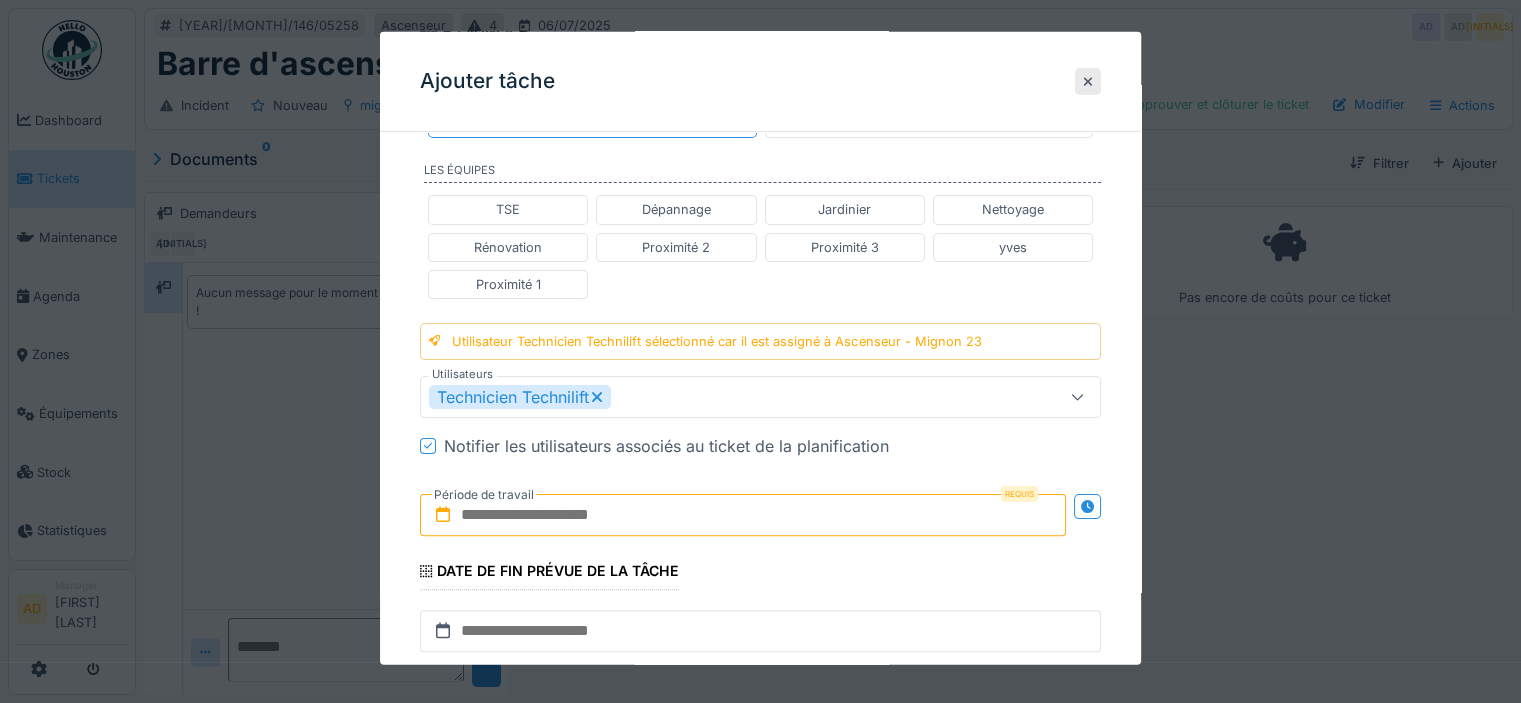 scroll, scrollTop: 500, scrollLeft: 0, axis: vertical 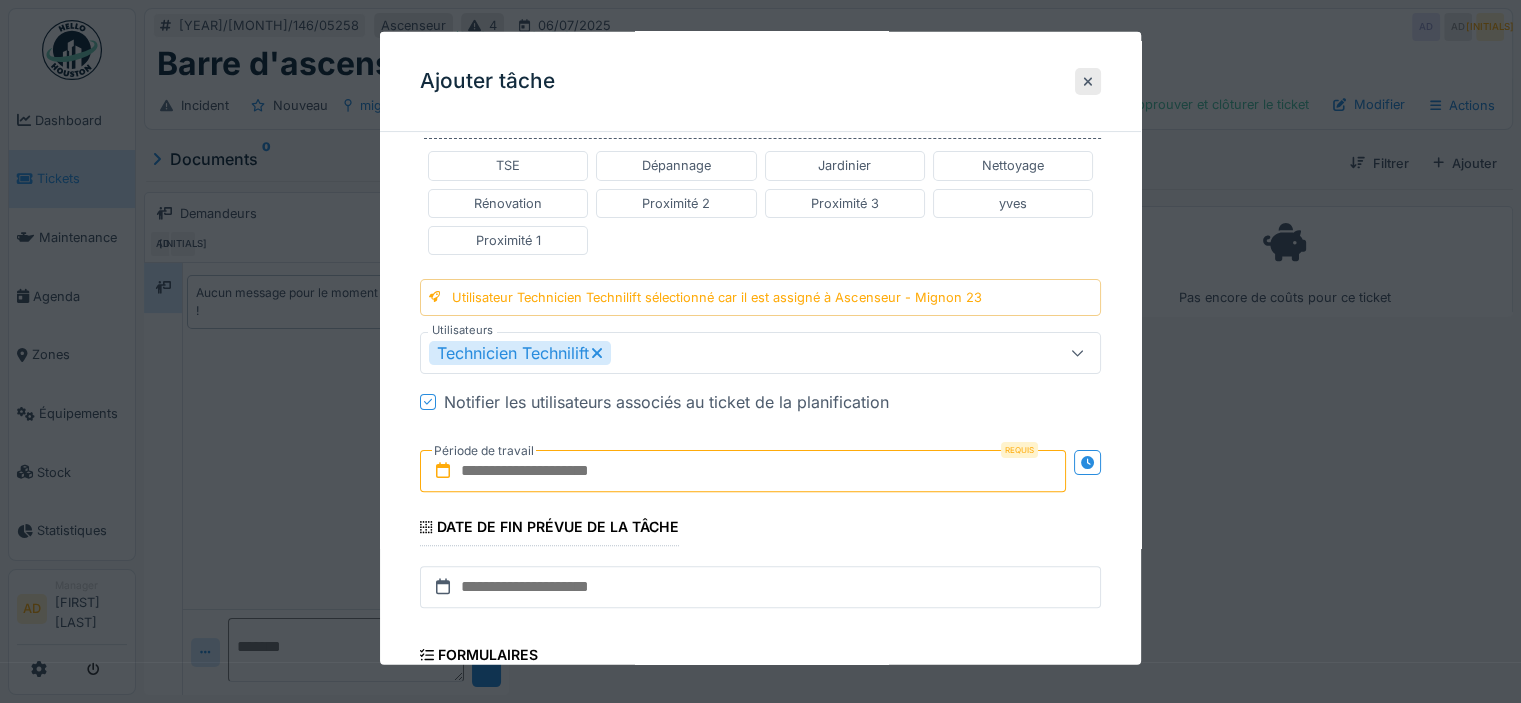 click at bounding box center (743, 471) 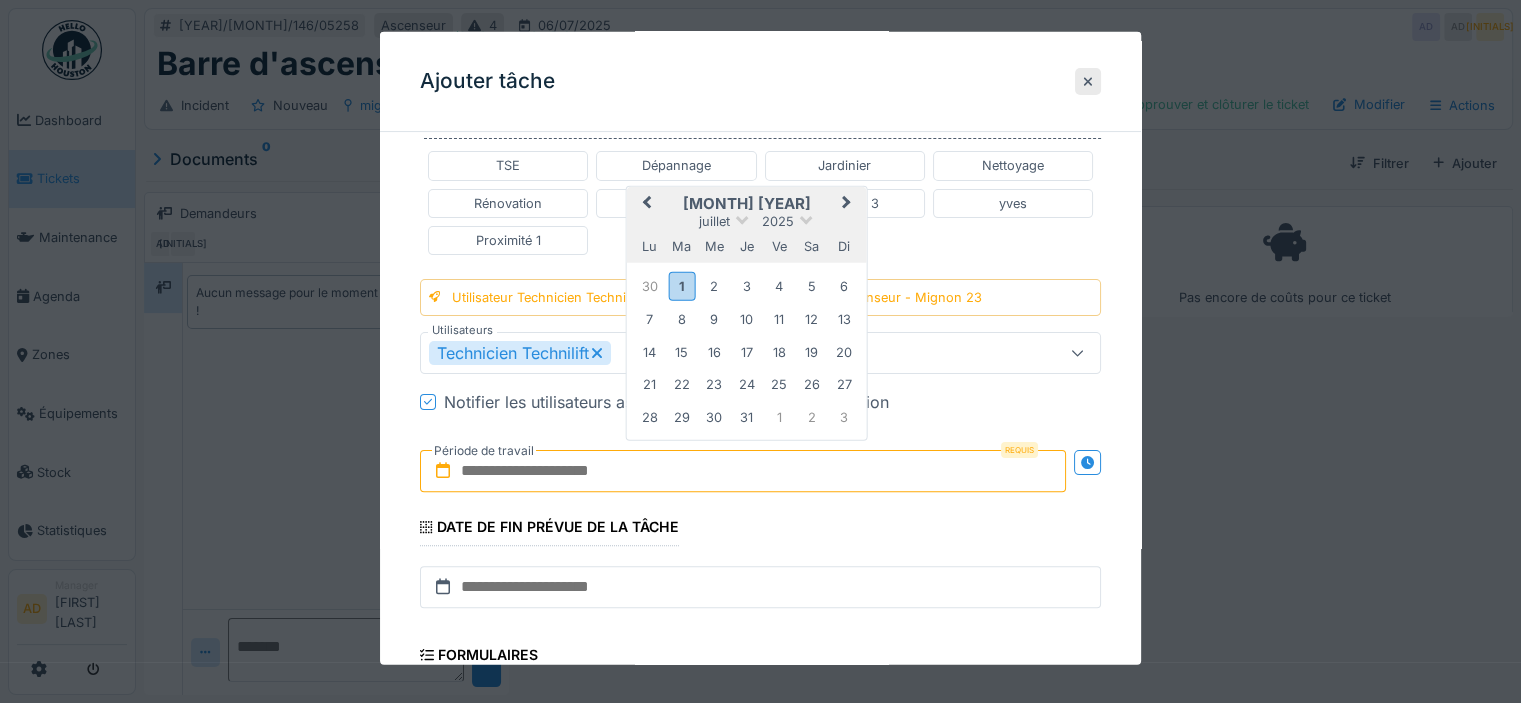 click on "juillet 2025 juillet 2025 lu ma me je ve sa di" at bounding box center (747, 224) 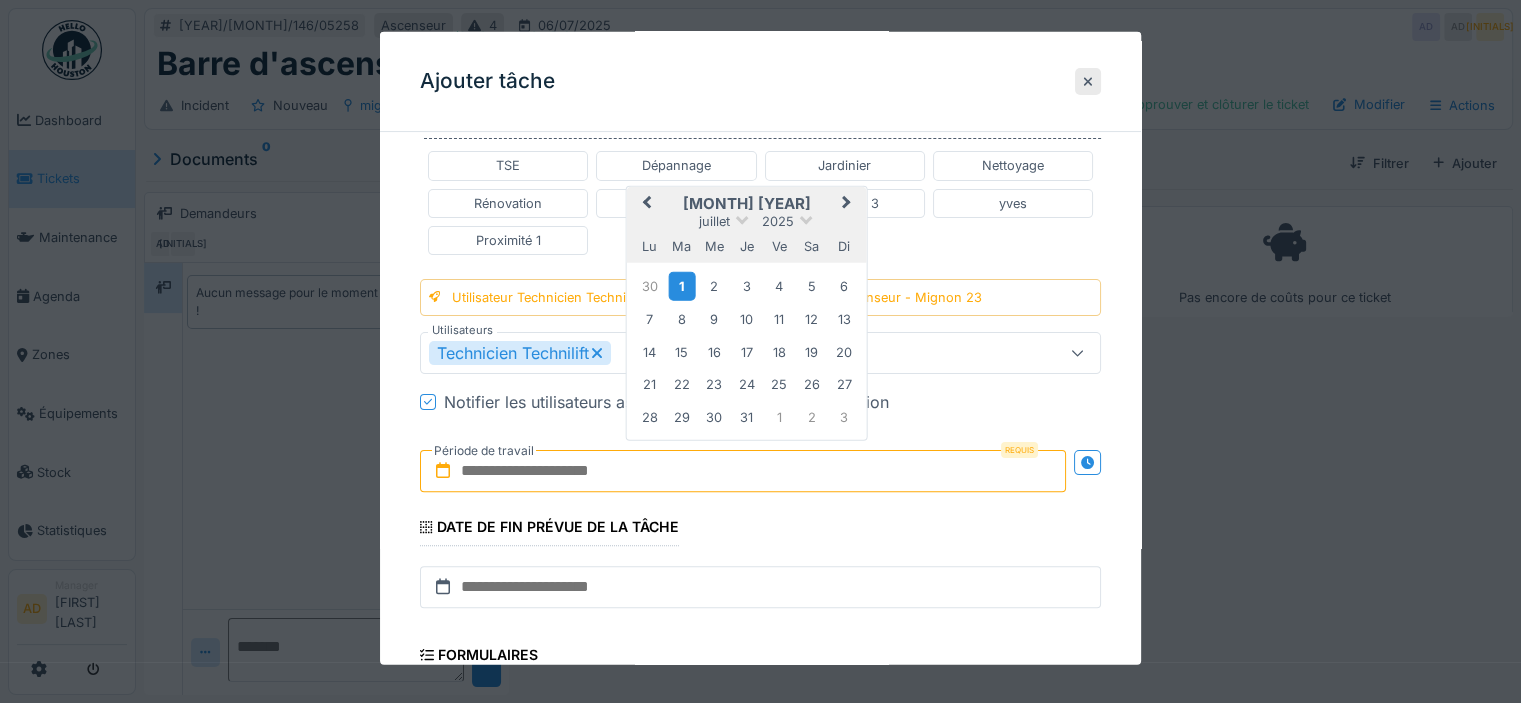 click on "1" at bounding box center (681, 285) 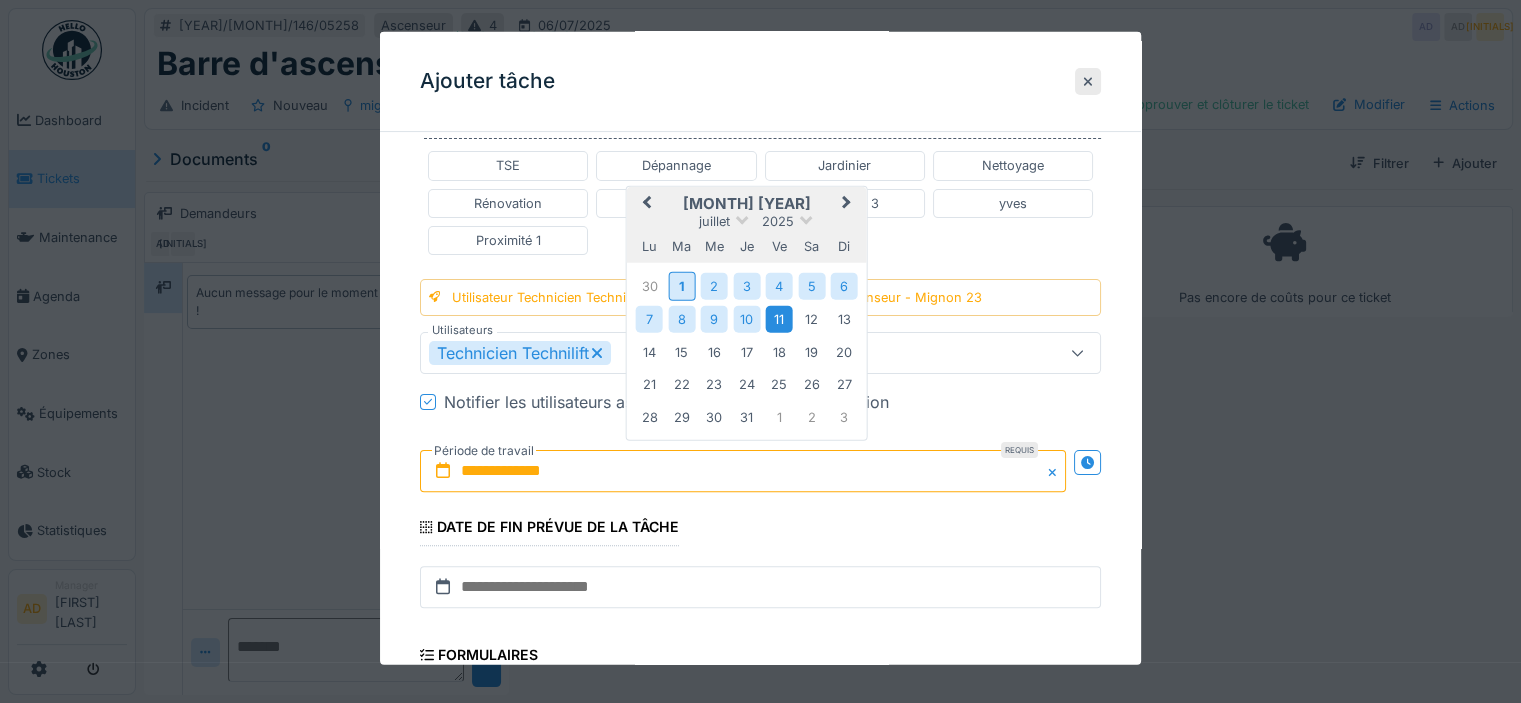 click on "11" at bounding box center (779, 318) 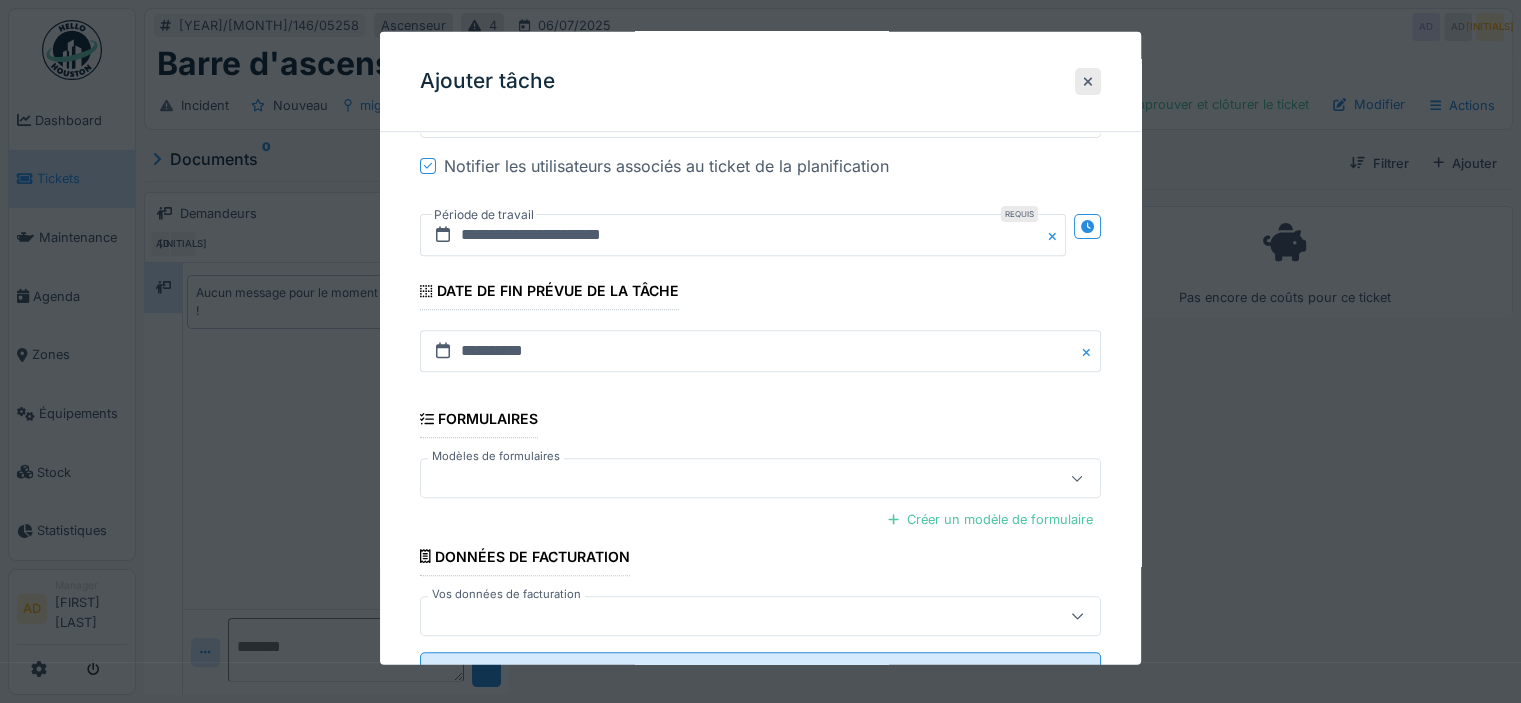 scroll, scrollTop: 814, scrollLeft: 0, axis: vertical 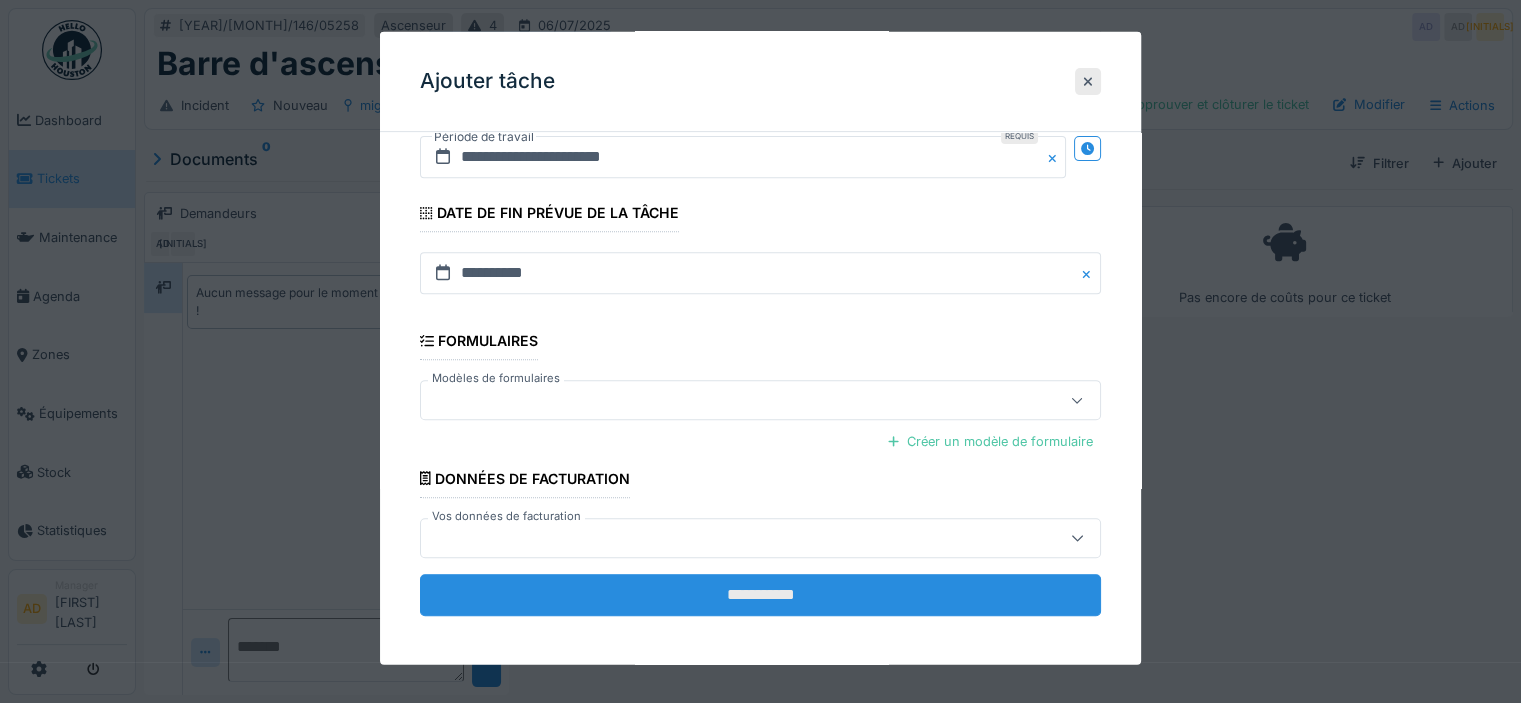 click on "**********" at bounding box center [760, 594] 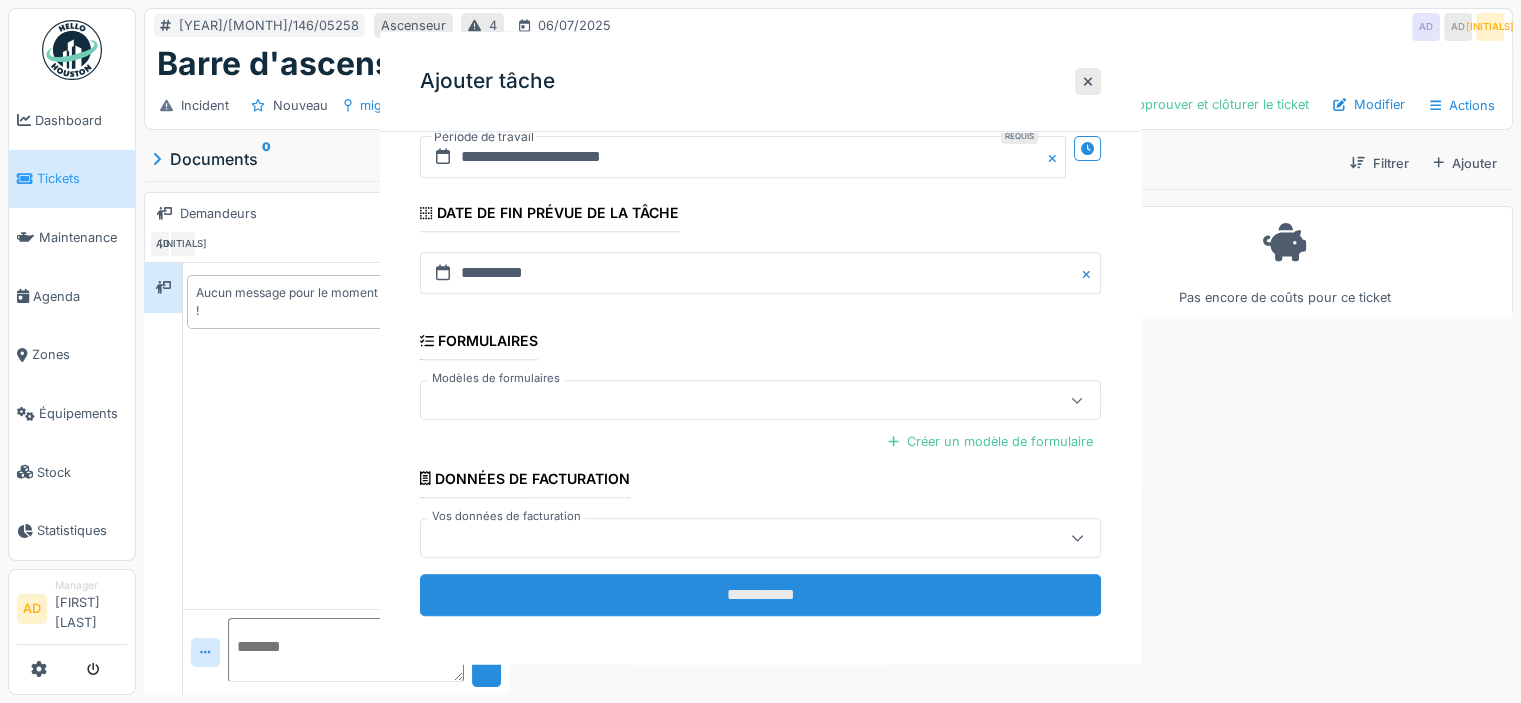 scroll, scrollTop: 0, scrollLeft: 0, axis: both 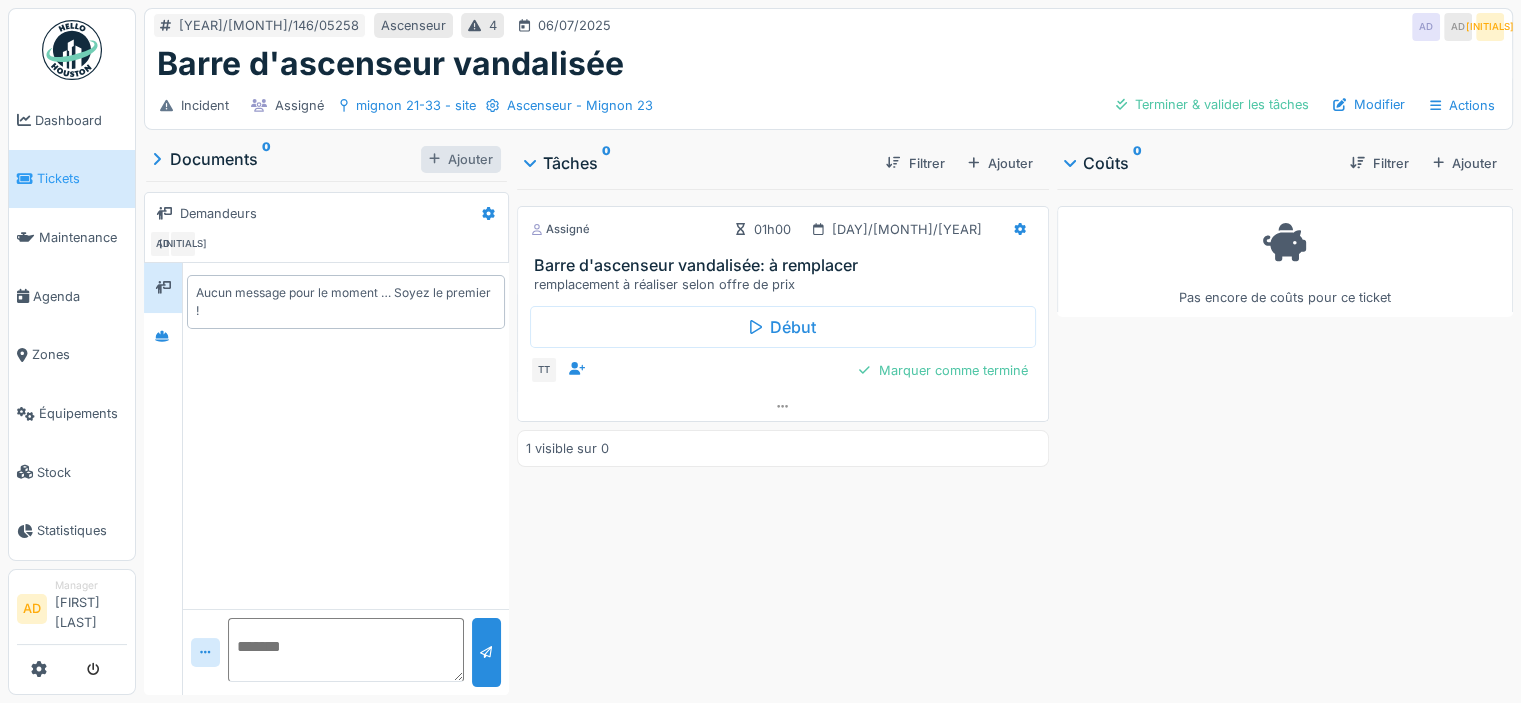 click on "Ajouter" at bounding box center (461, 159) 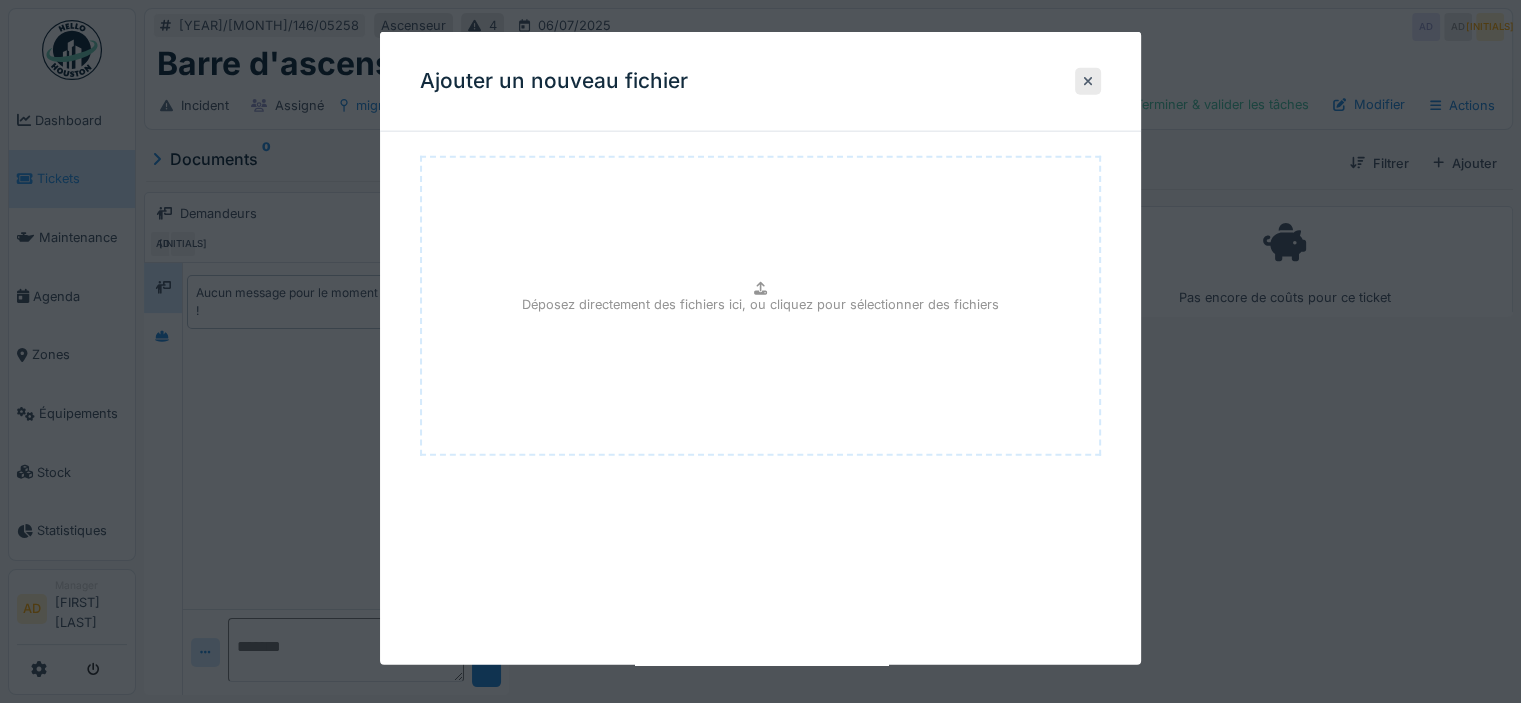 click on "Déposez directement des fichiers ici, ou cliquez pour sélectionner des fichiers" at bounding box center (760, 306) 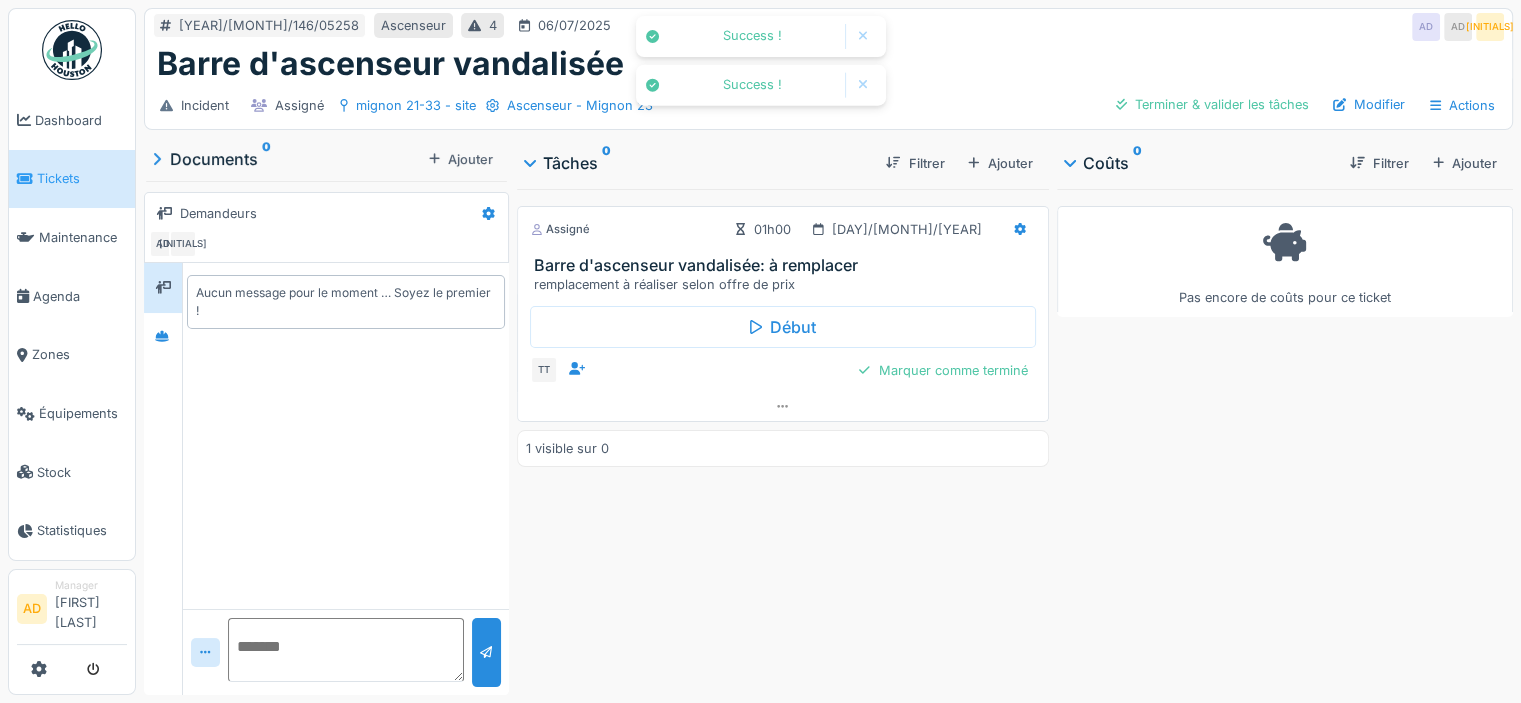 click on "Documents 0" at bounding box center [286, 159] 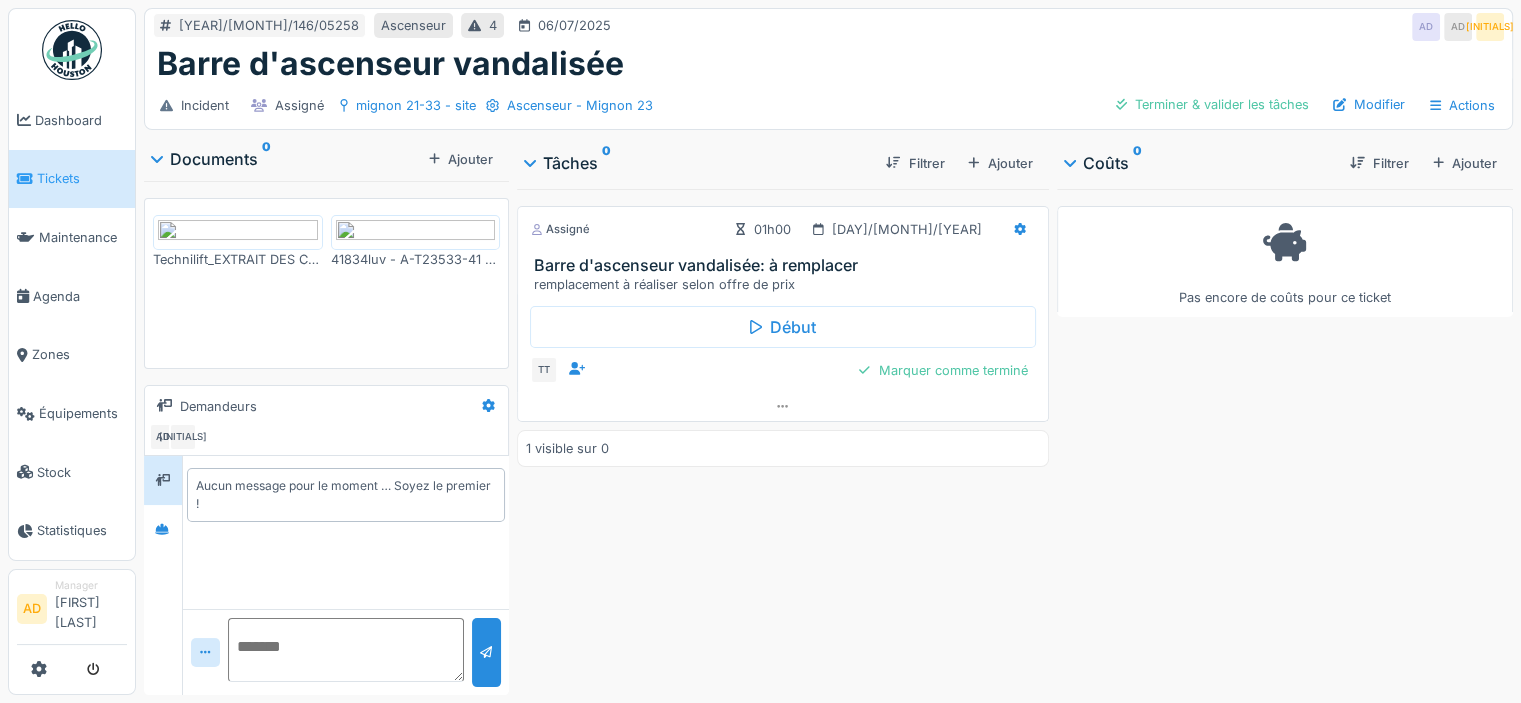 scroll, scrollTop: 103, scrollLeft: 0, axis: vertical 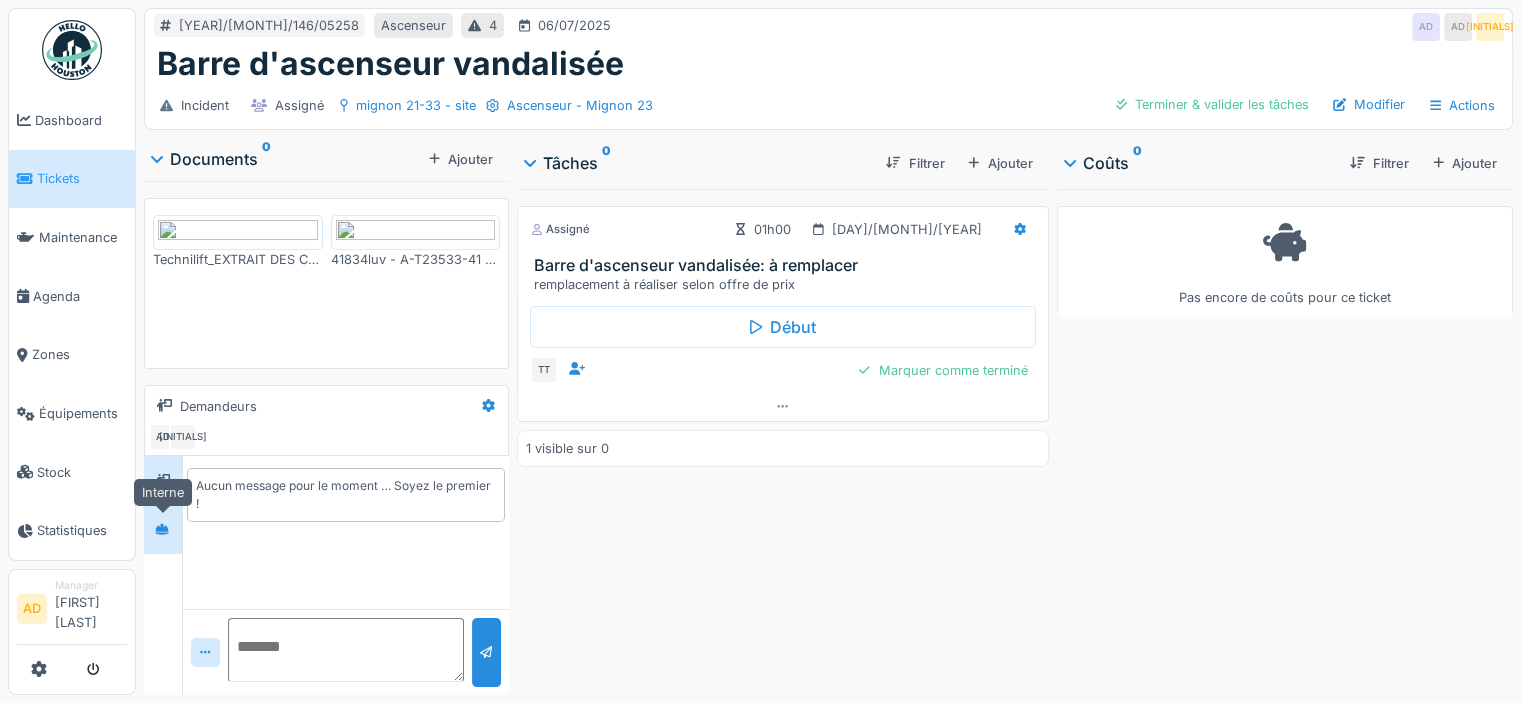 click at bounding box center (162, 529) 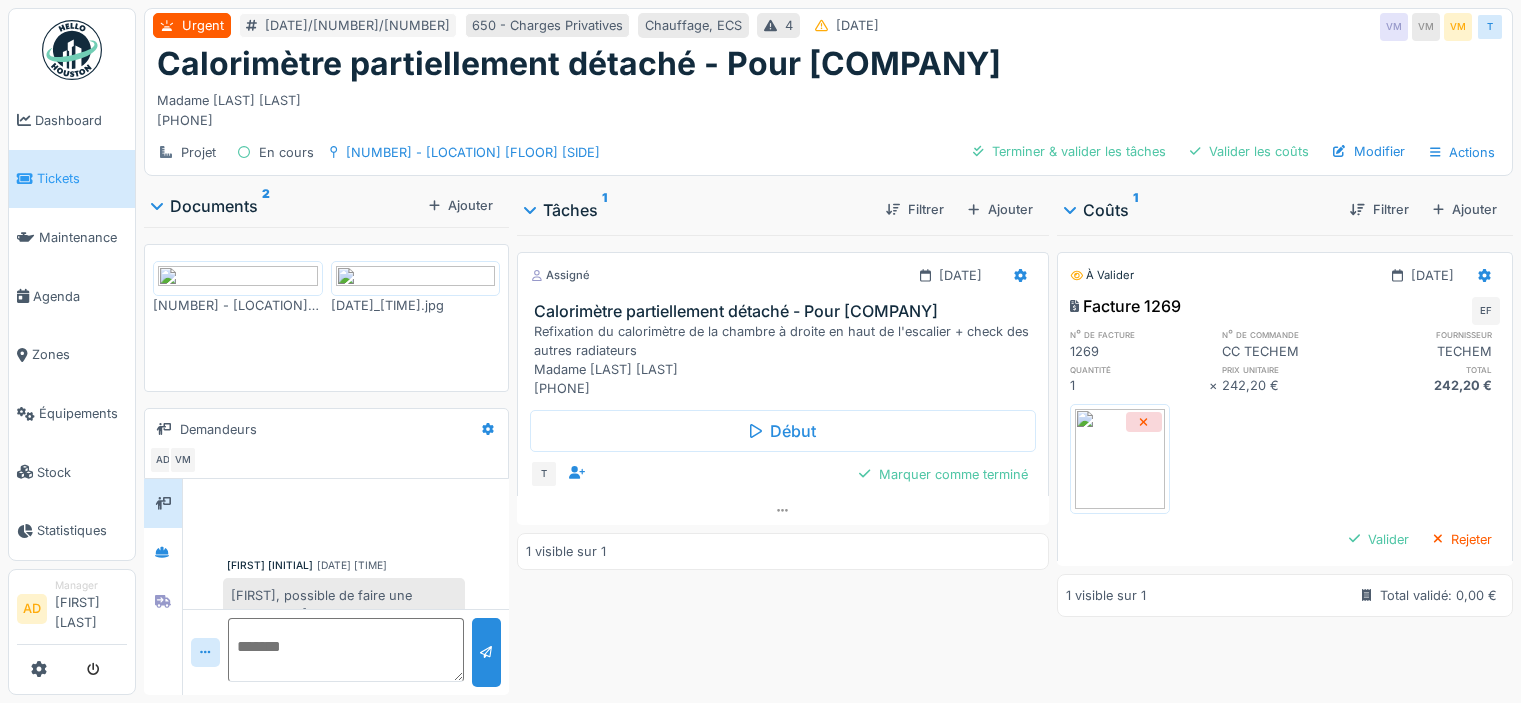 scroll, scrollTop: 0, scrollLeft: 0, axis: both 